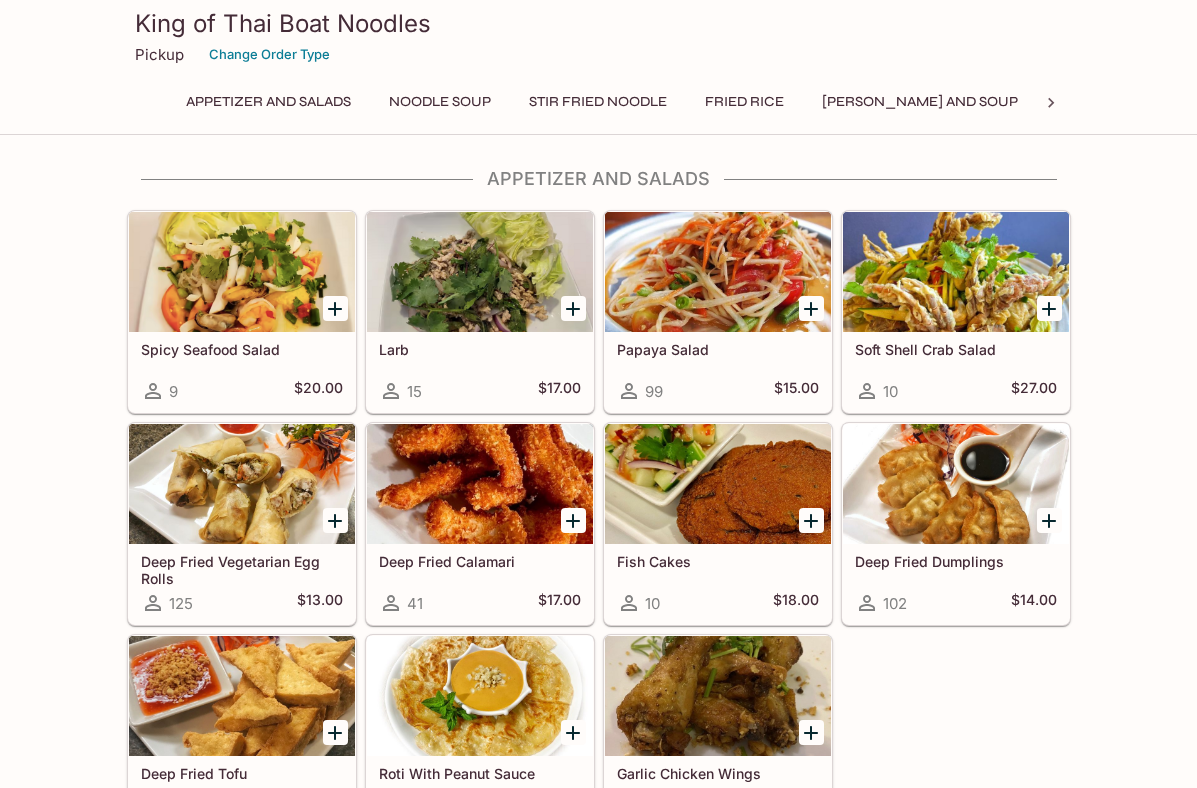 scroll, scrollTop: 0, scrollLeft: 0, axis: both 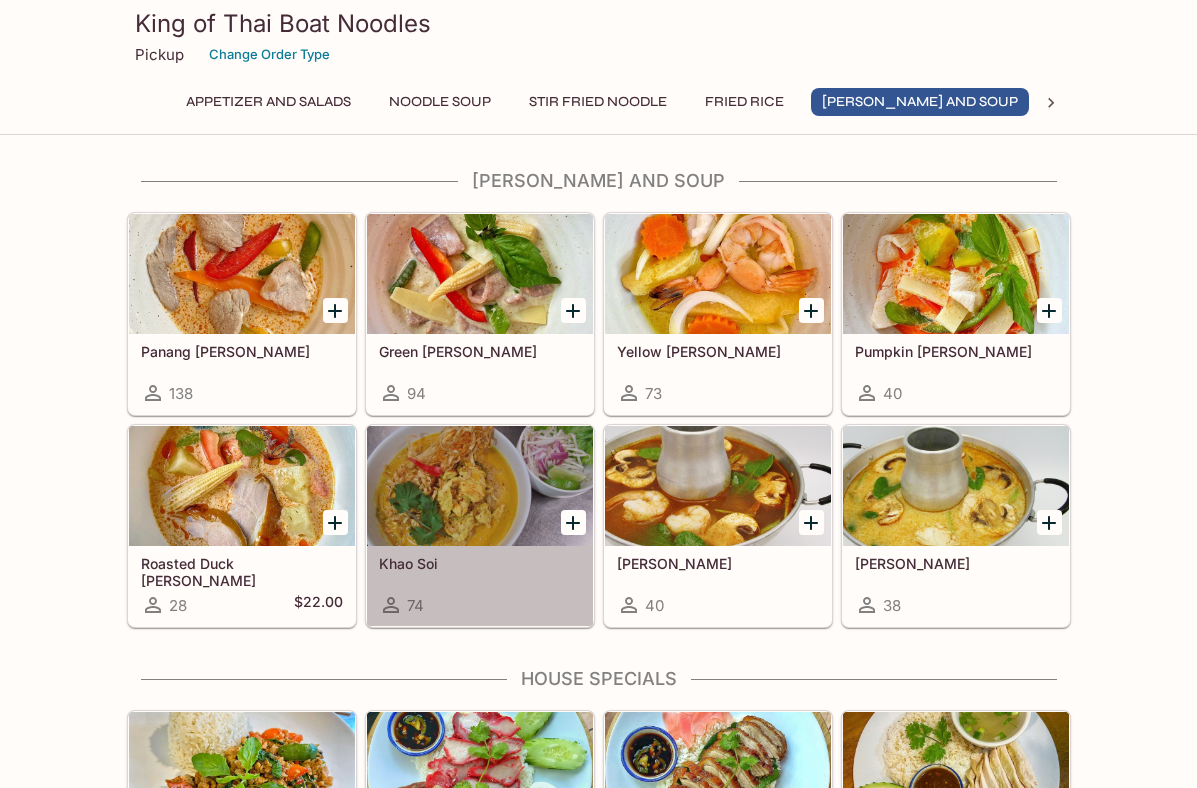 click at bounding box center [480, 486] 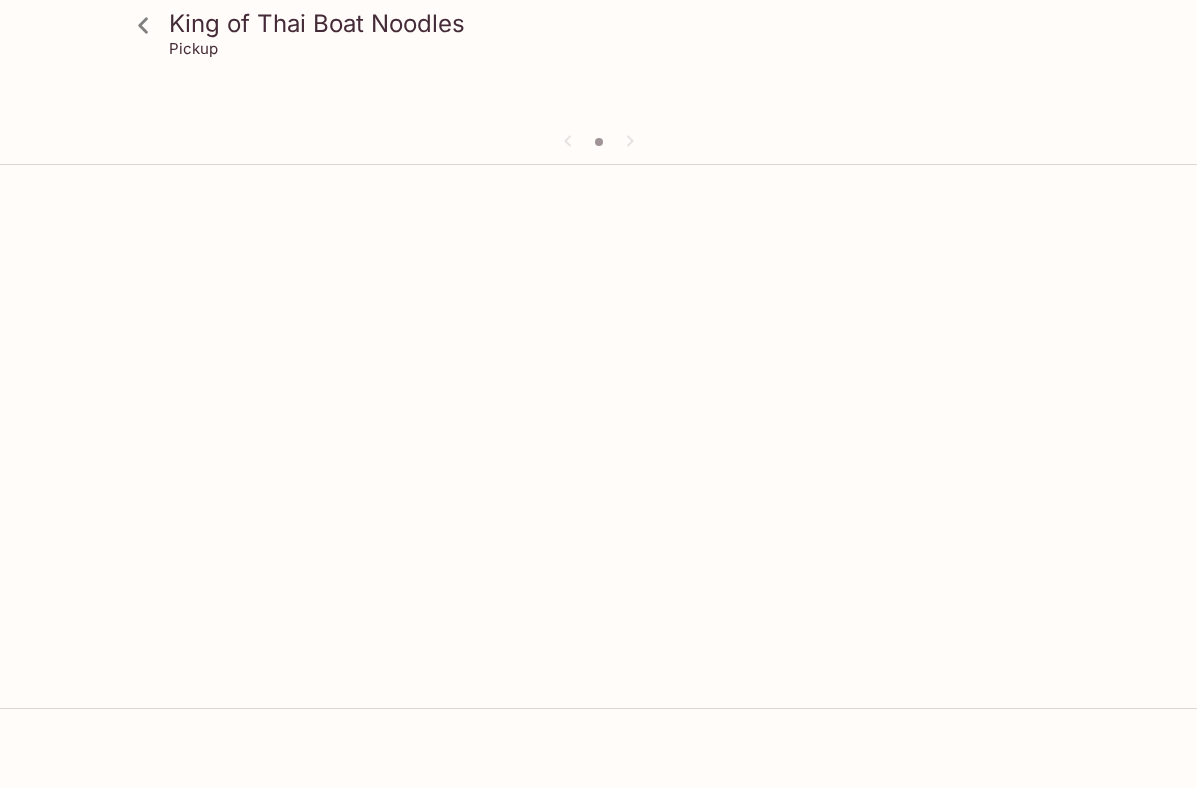 scroll, scrollTop: 0, scrollLeft: 0, axis: both 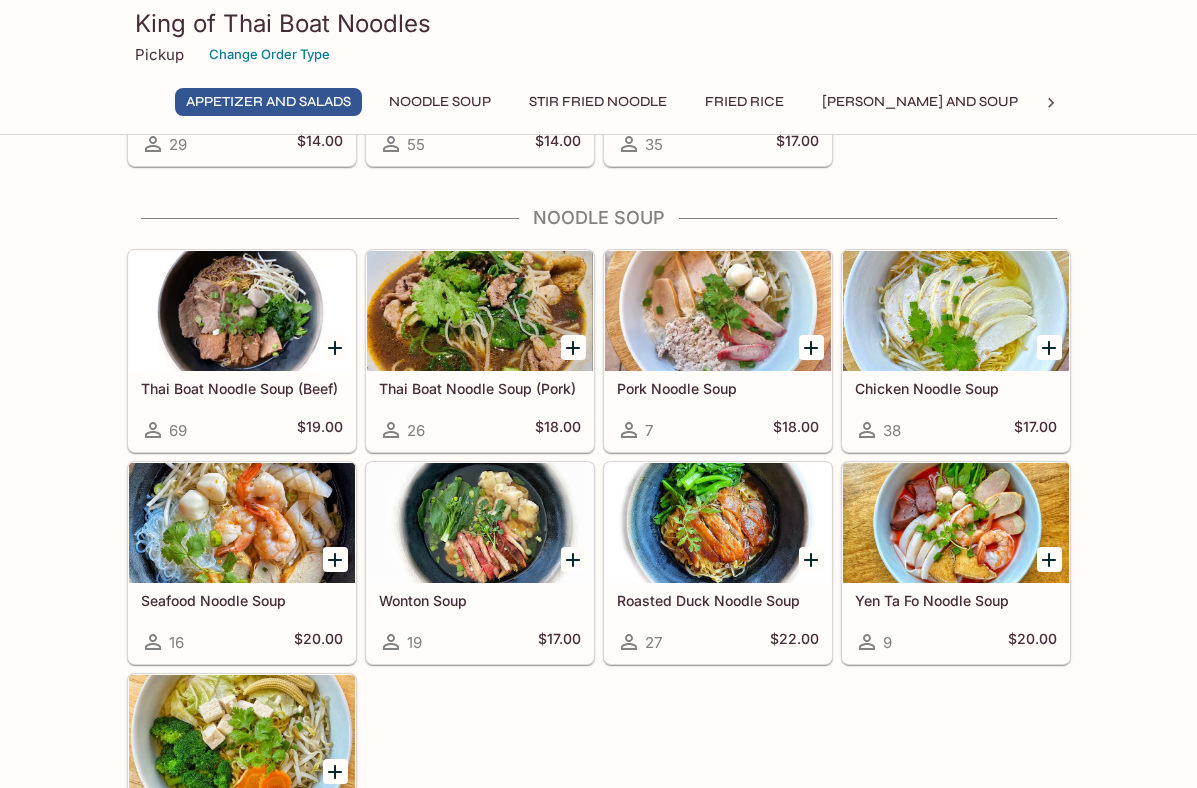 click on "[PERSON_NAME] and Soup" at bounding box center (920, 102) 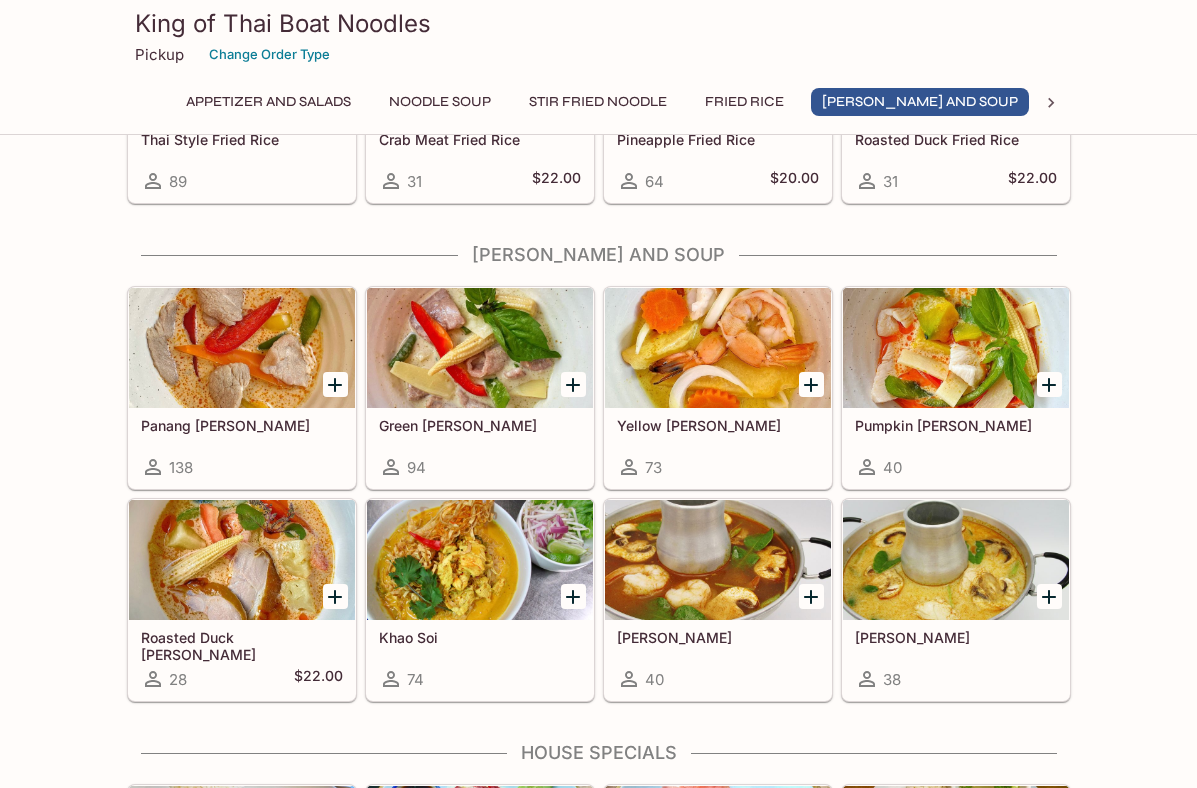 scroll, scrollTop: 1990, scrollLeft: 0, axis: vertical 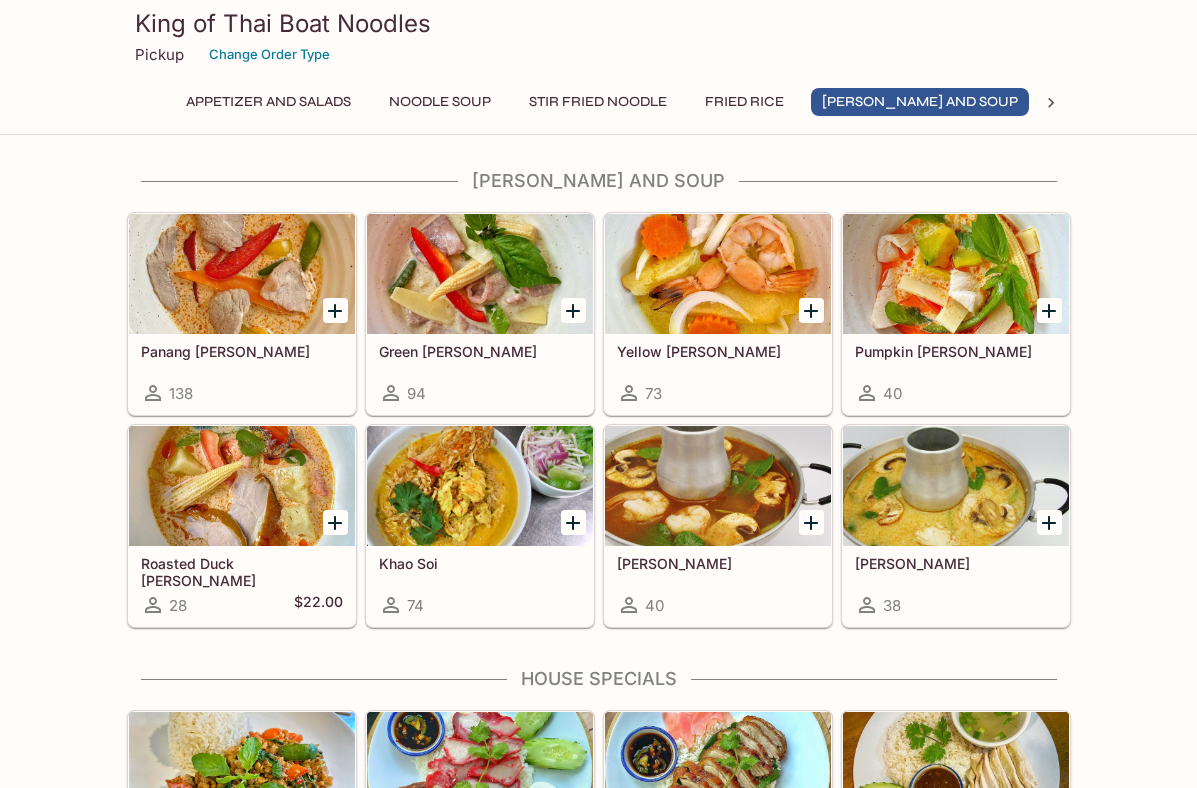 type 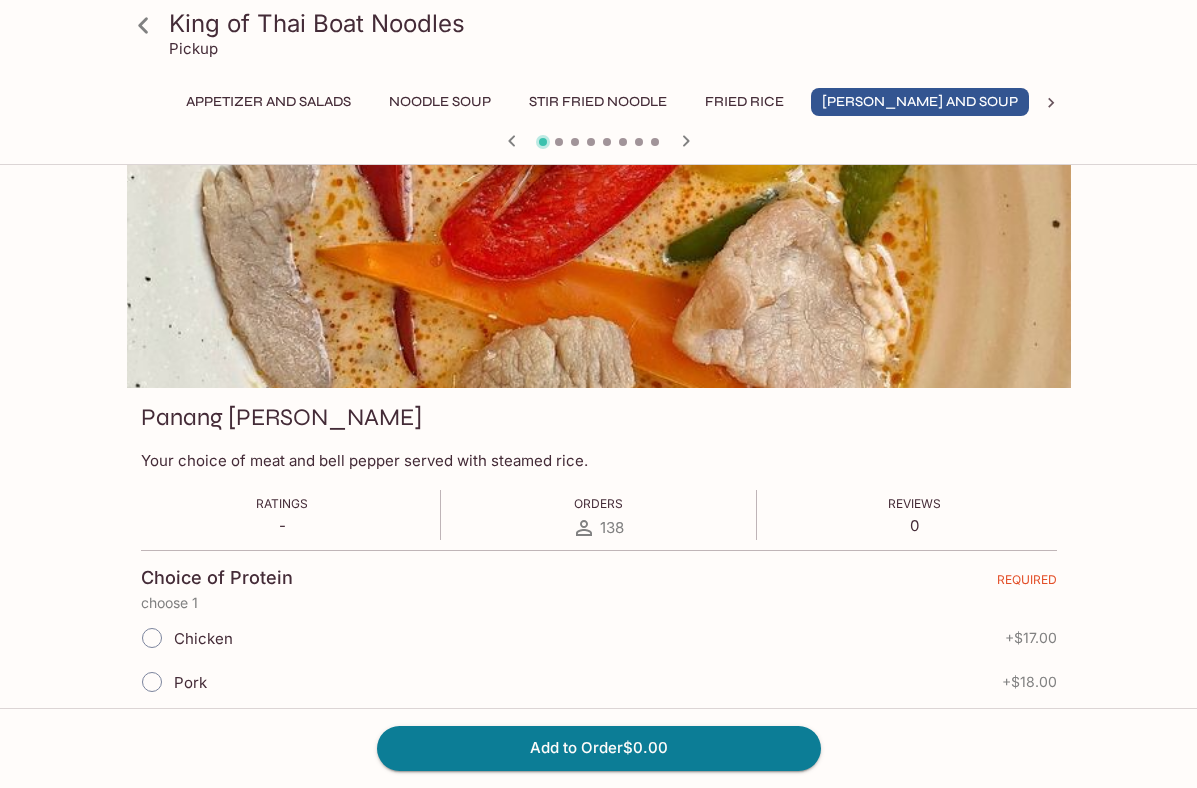 scroll, scrollTop: 0, scrollLeft: 0, axis: both 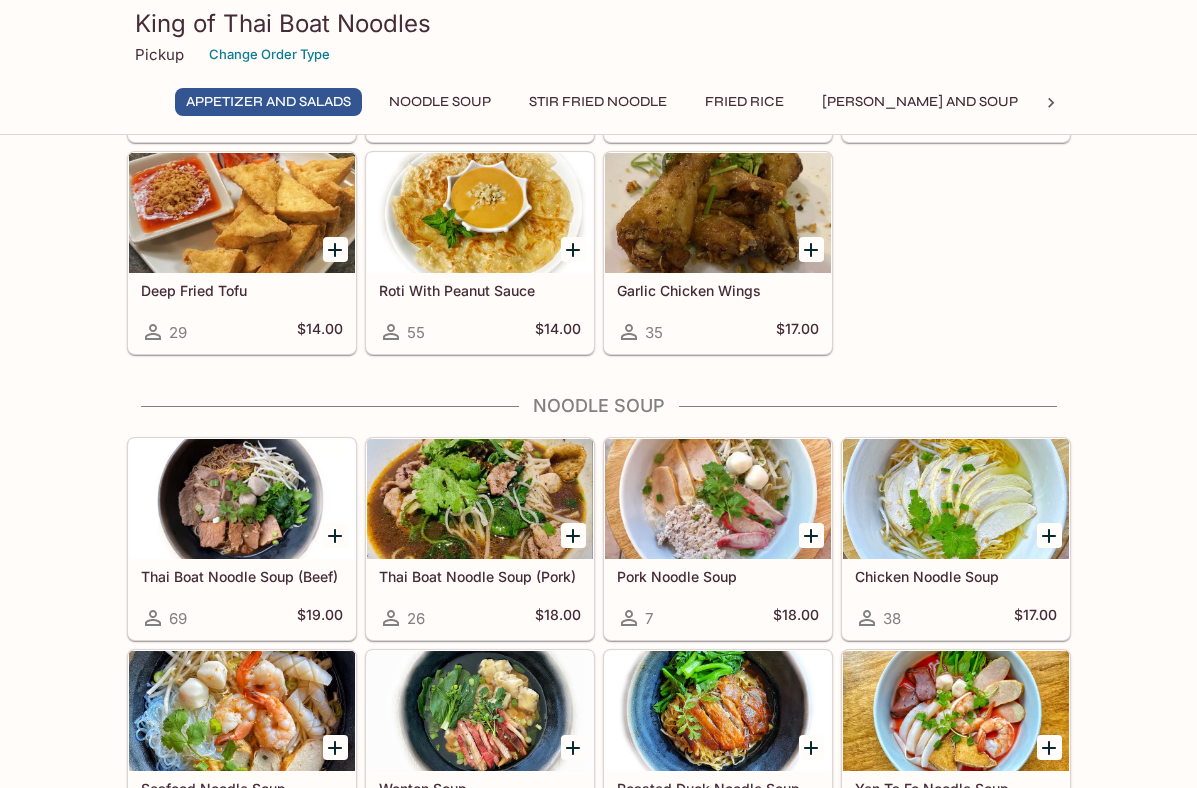 click on "[PERSON_NAME] and Soup" at bounding box center [920, 102] 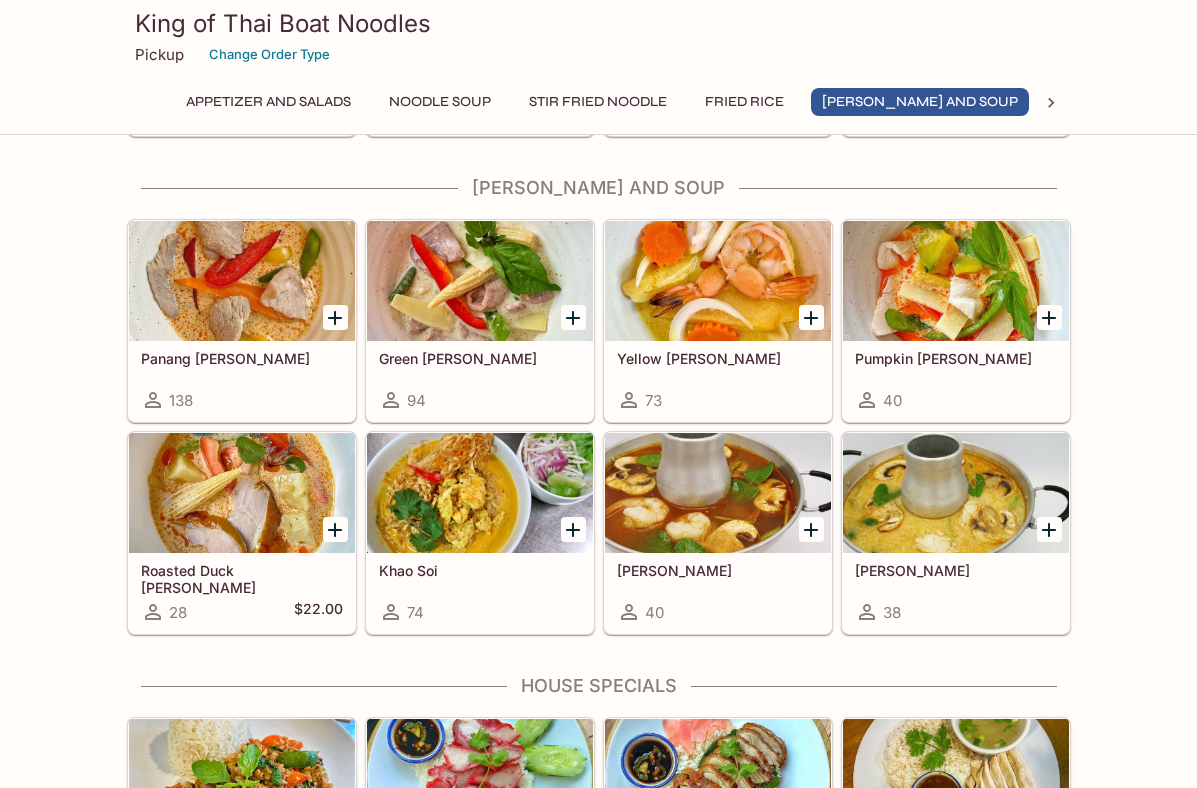 scroll, scrollTop: 1990, scrollLeft: 0, axis: vertical 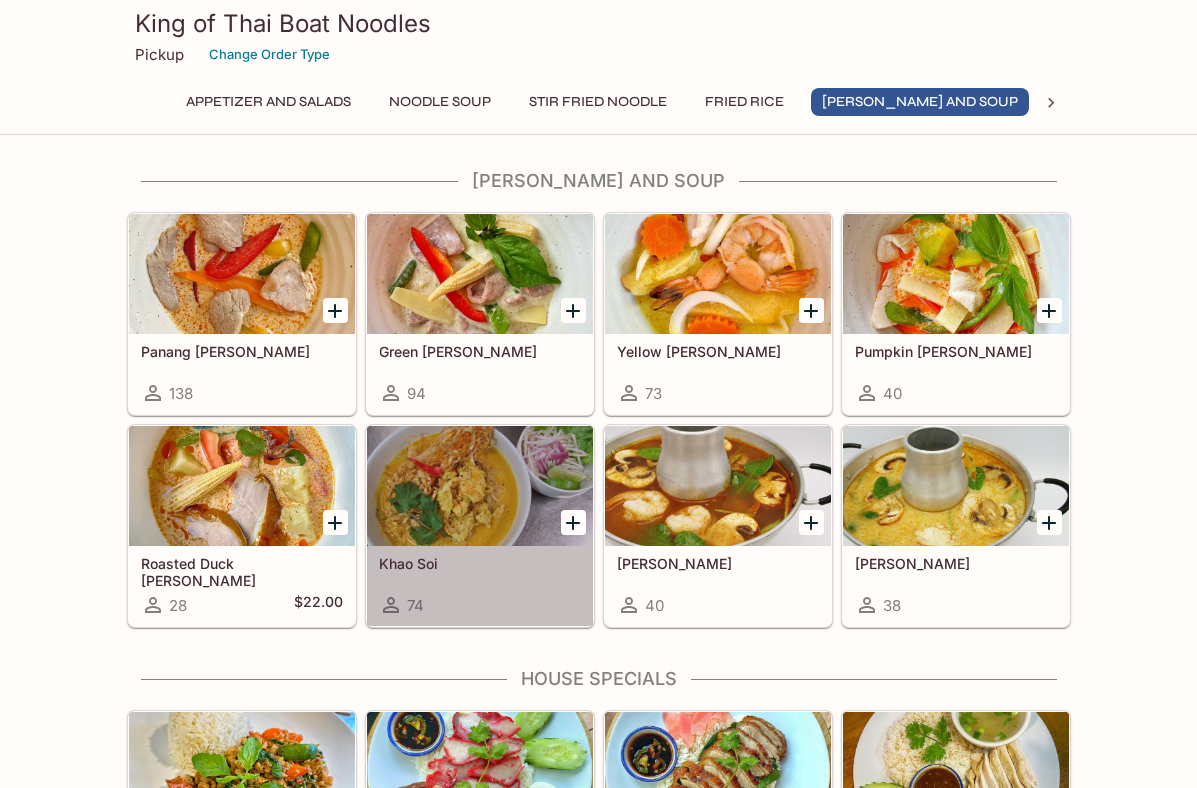 click at bounding box center [480, 486] 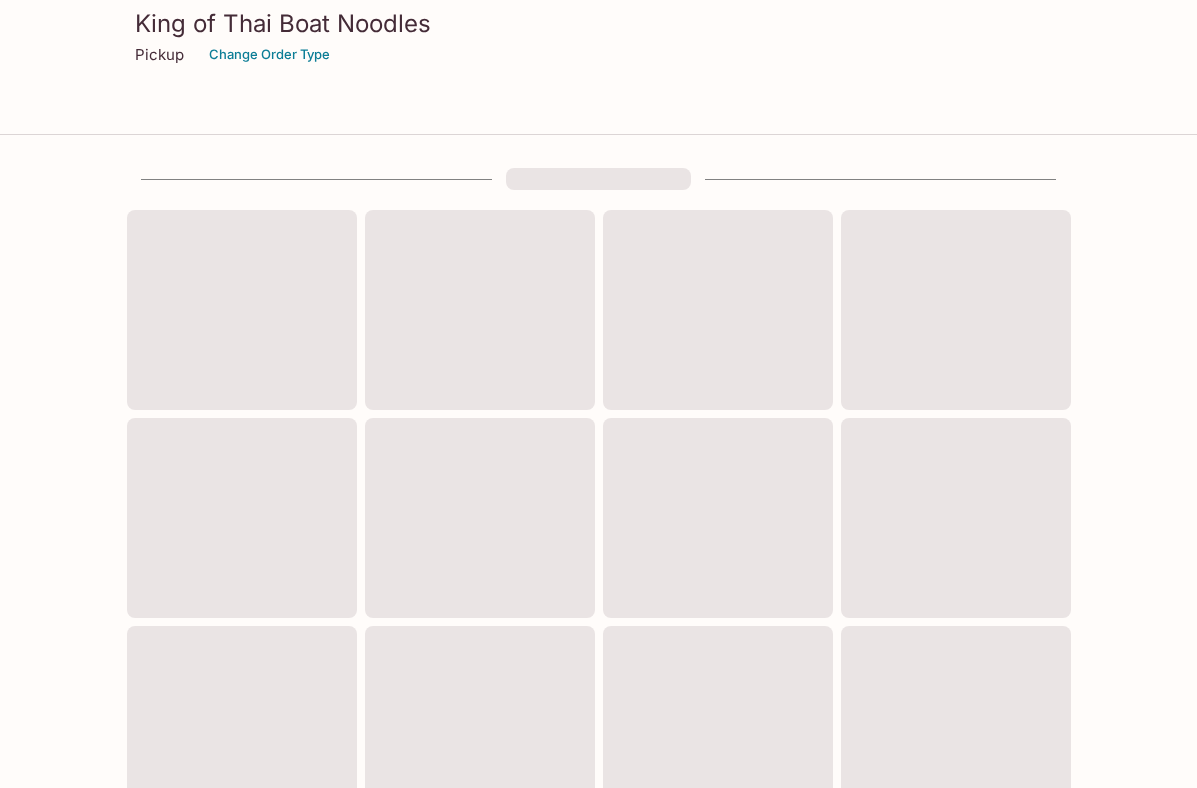scroll, scrollTop: 662, scrollLeft: 0, axis: vertical 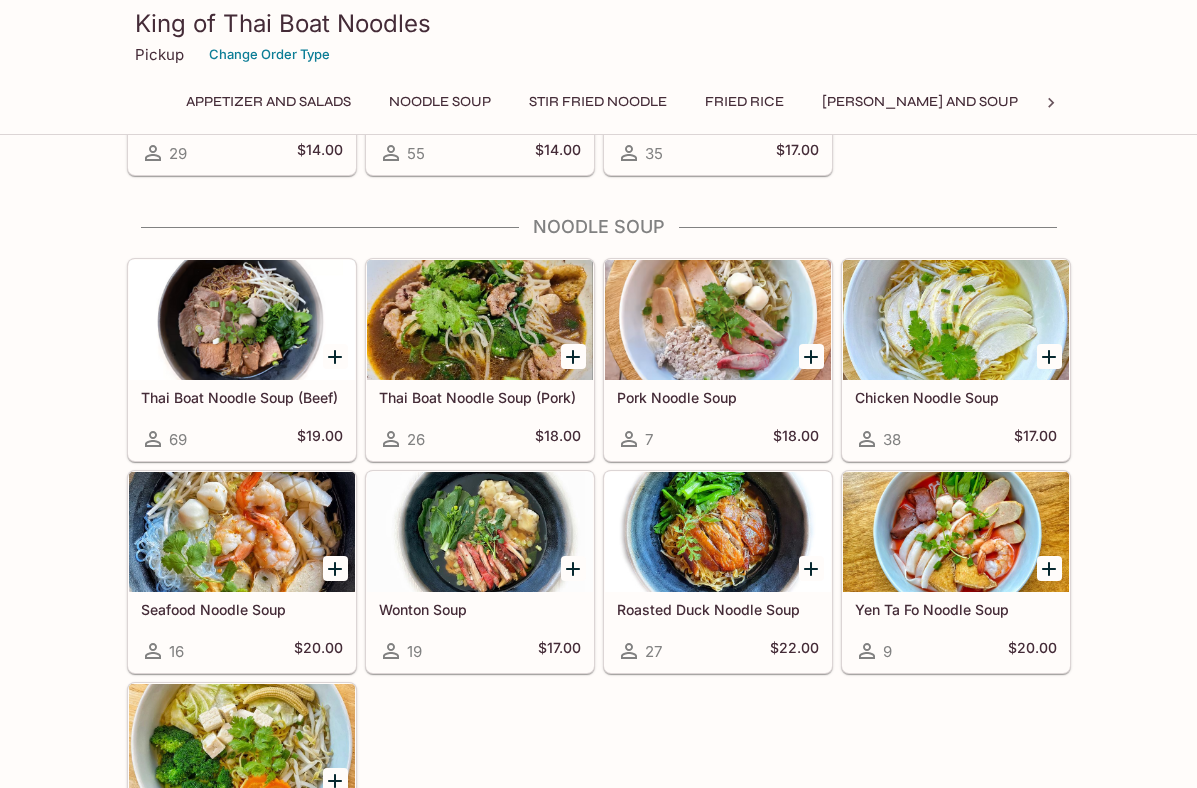 click on "[PERSON_NAME] and Soup" at bounding box center (920, 102) 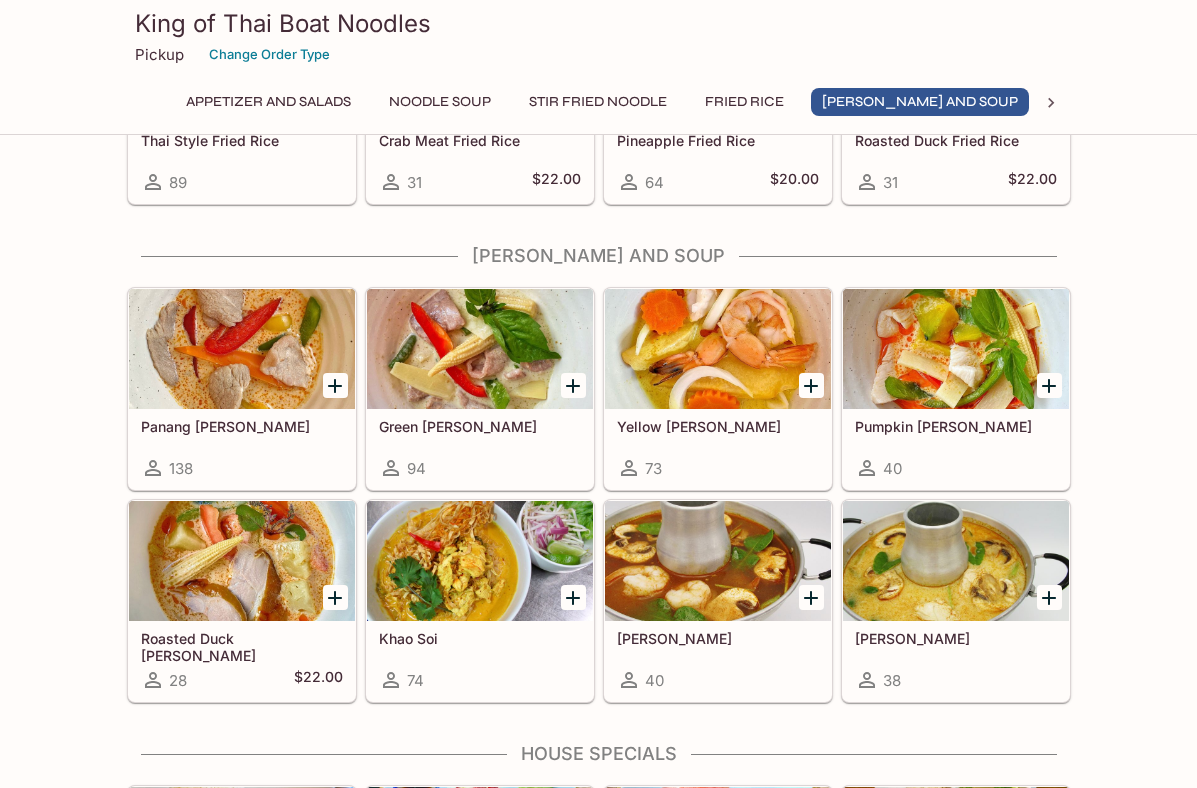 scroll, scrollTop: 1990, scrollLeft: 0, axis: vertical 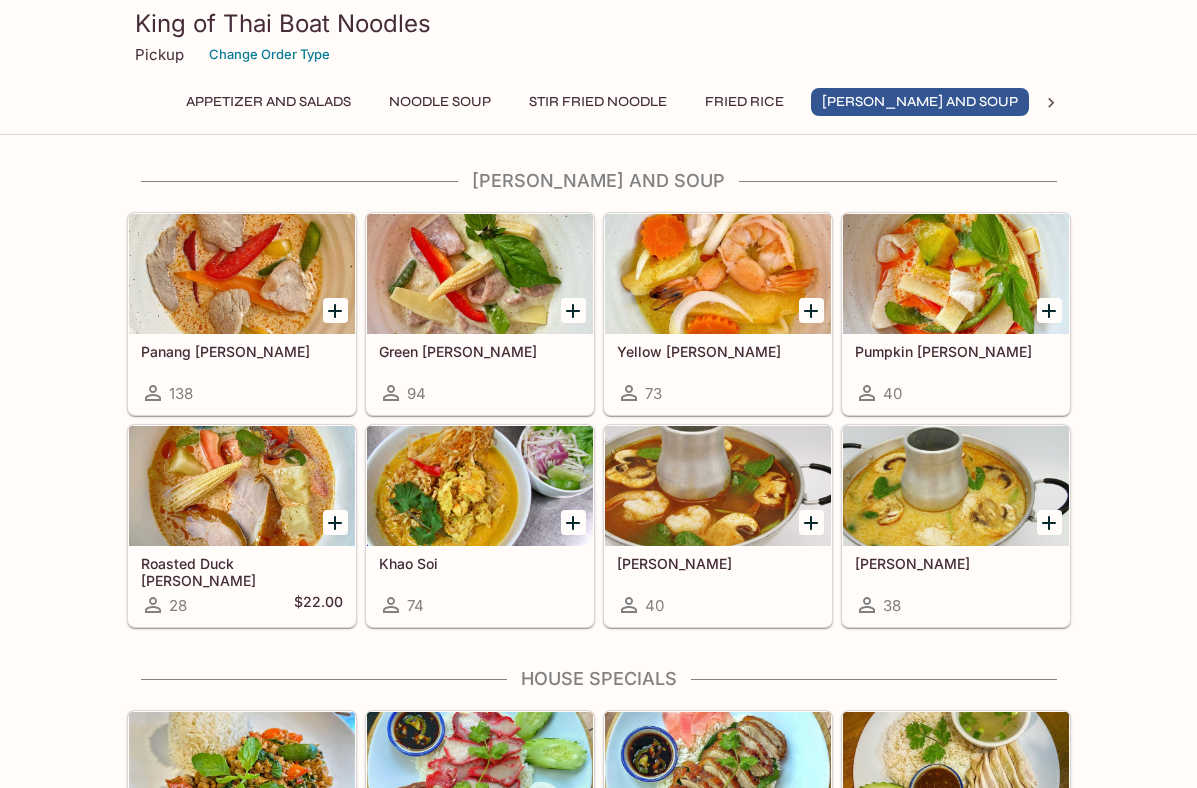 click on "Panang [PERSON_NAME]" at bounding box center [242, 351] 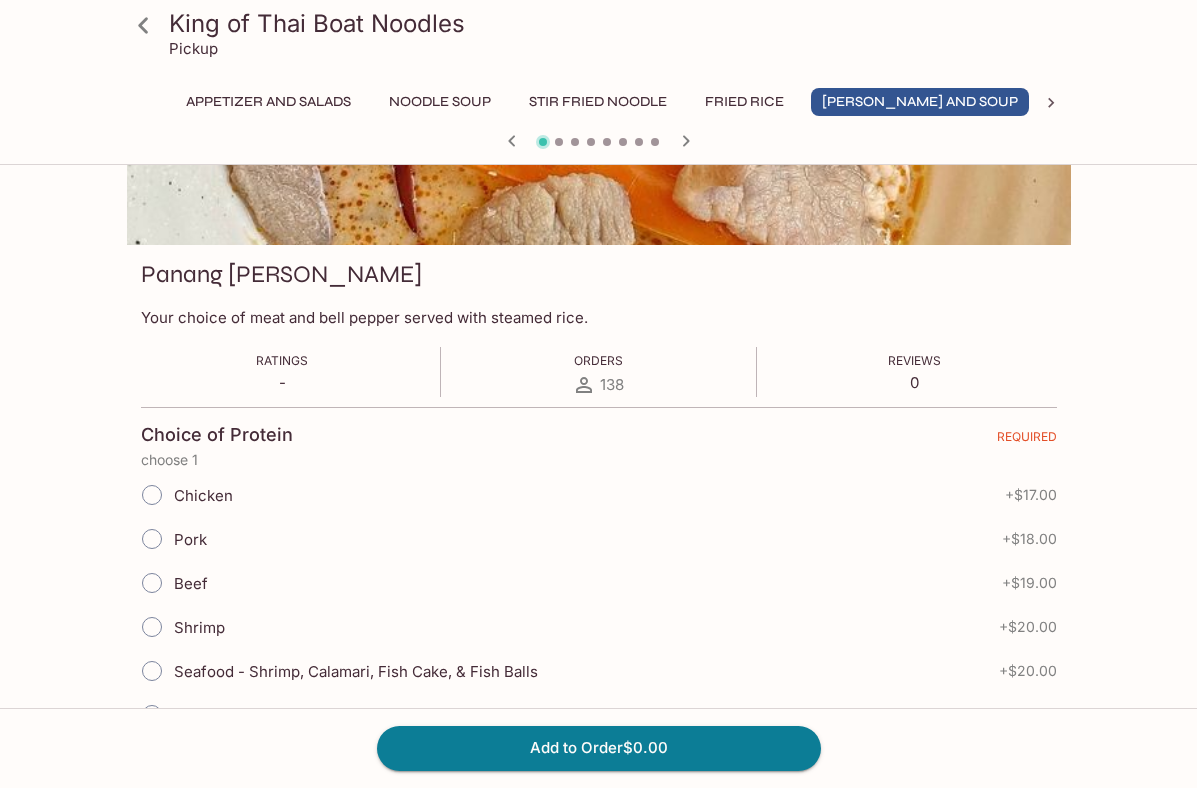 scroll, scrollTop: 196, scrollLeft: 0, axis: vertical 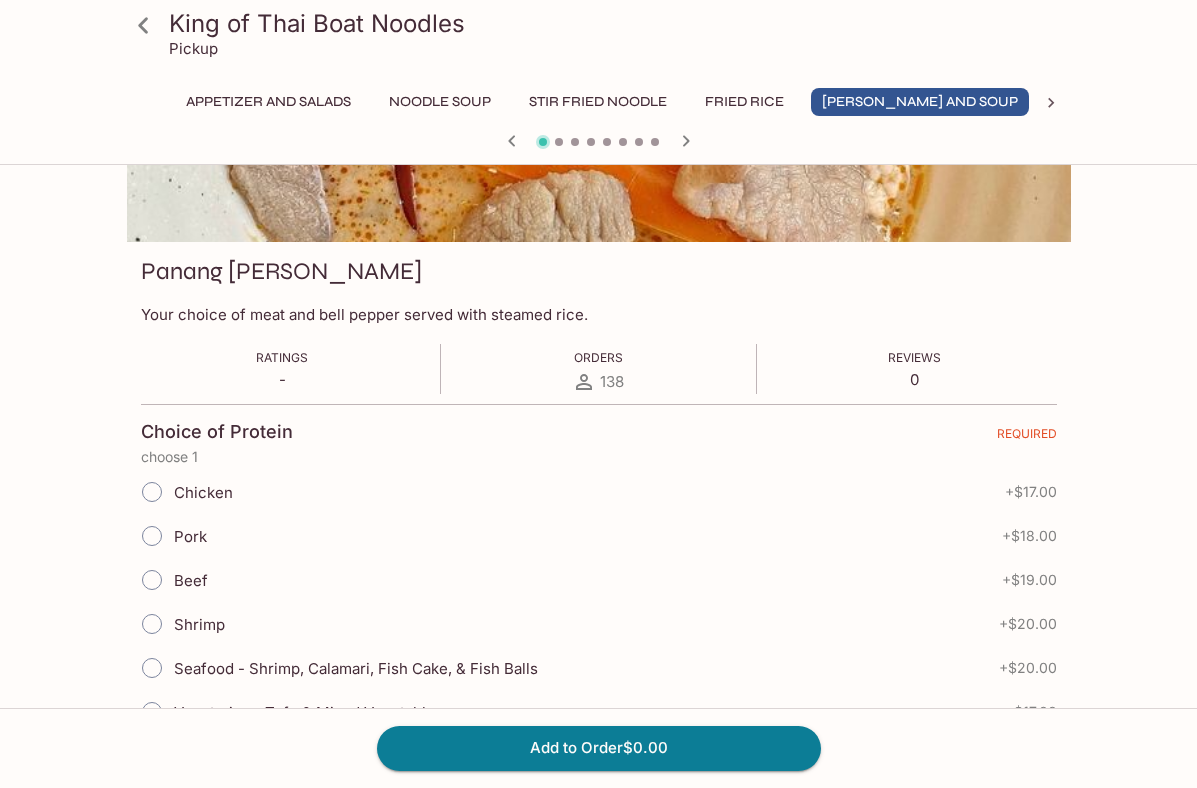 click on "Chicken" at bounding box center (152, 492) 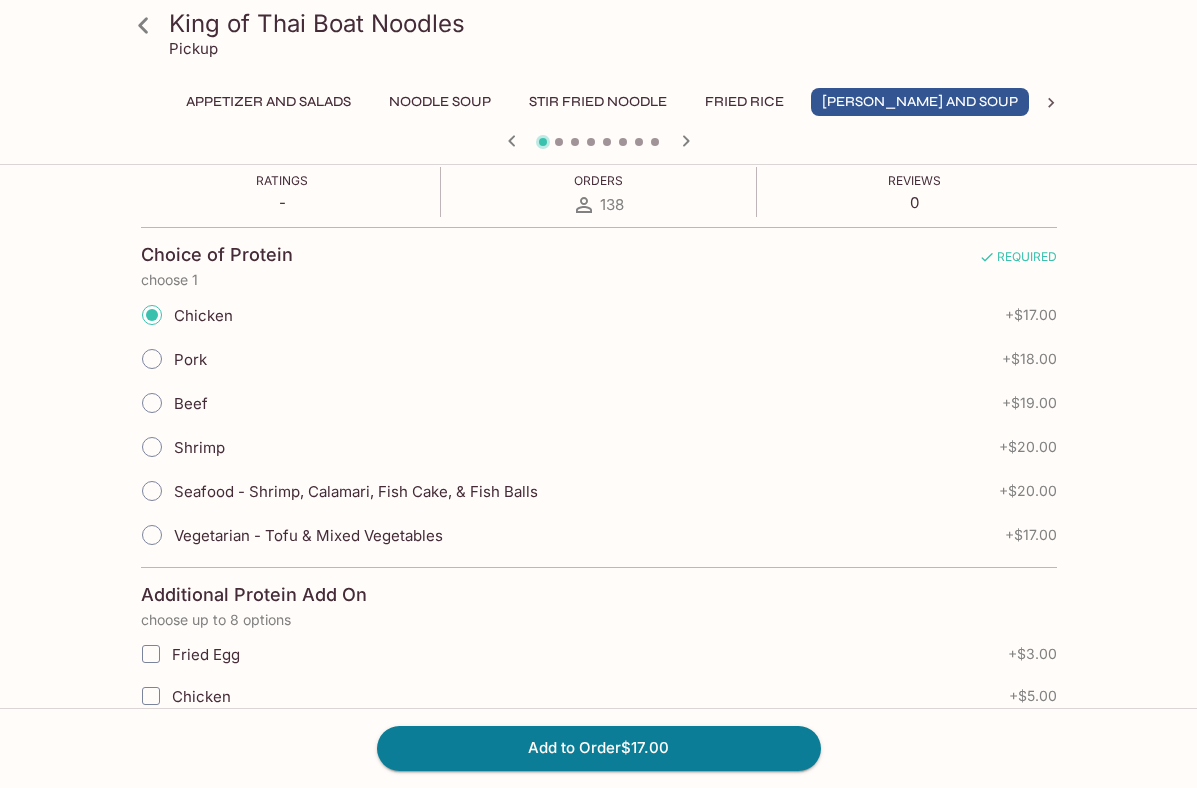 scroll, scrollTop: 374, scrollLeft: 0, axis: vertical 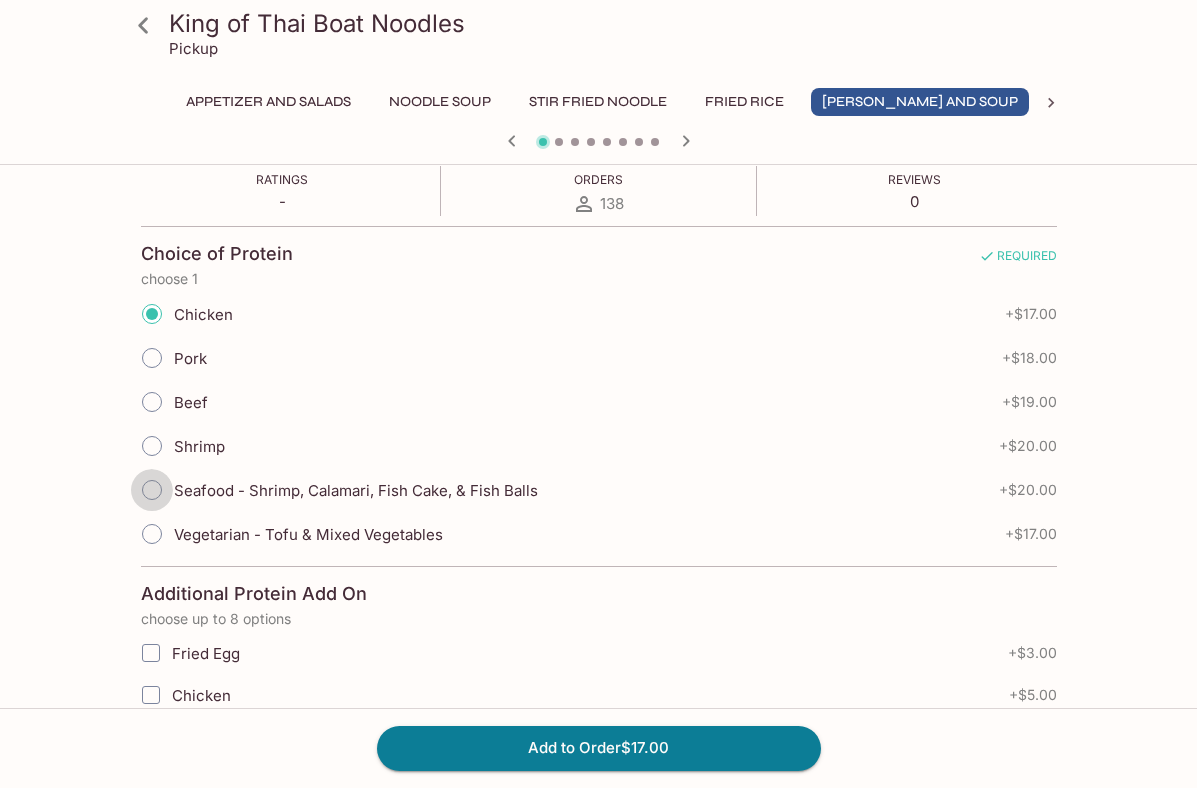 click on "Seafood - Shrimp, Calamari, Fish Cake, & Fish Balls" at bounding box center [152, 490] 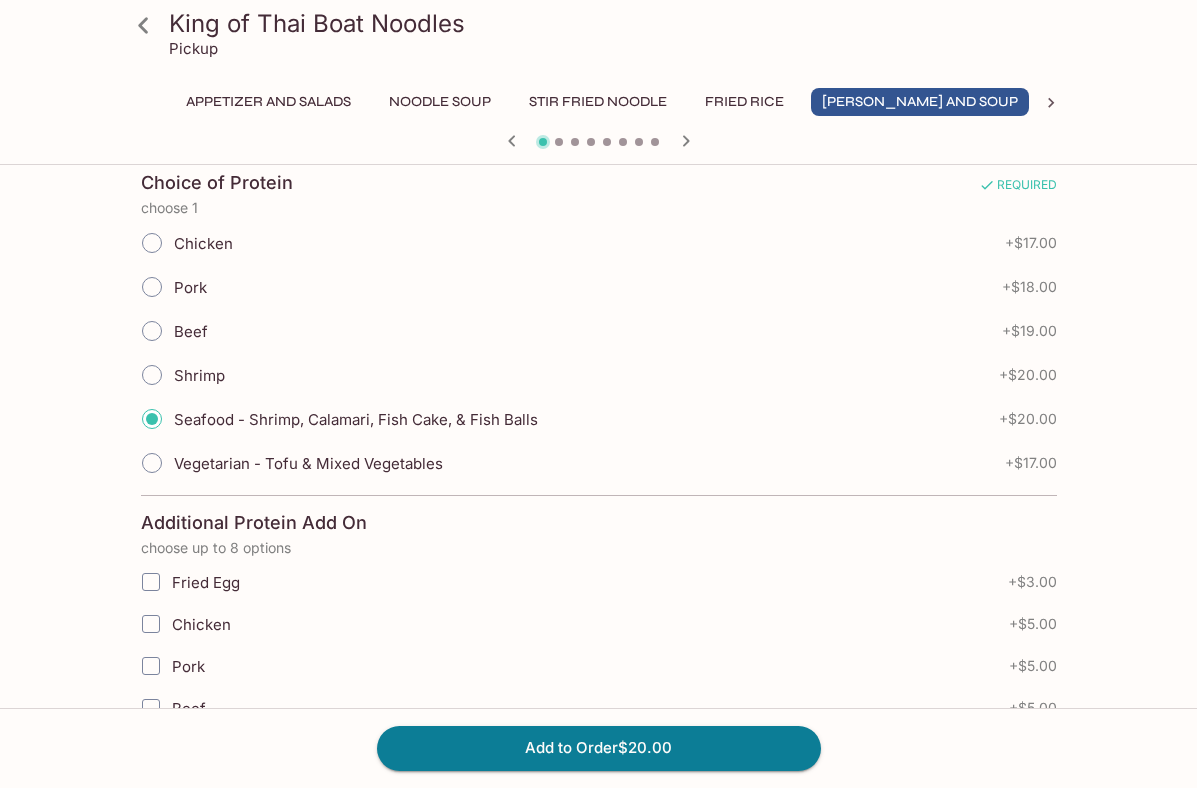 scroll, scrollTop: 447, scrollLeft: 0, axis: vertical 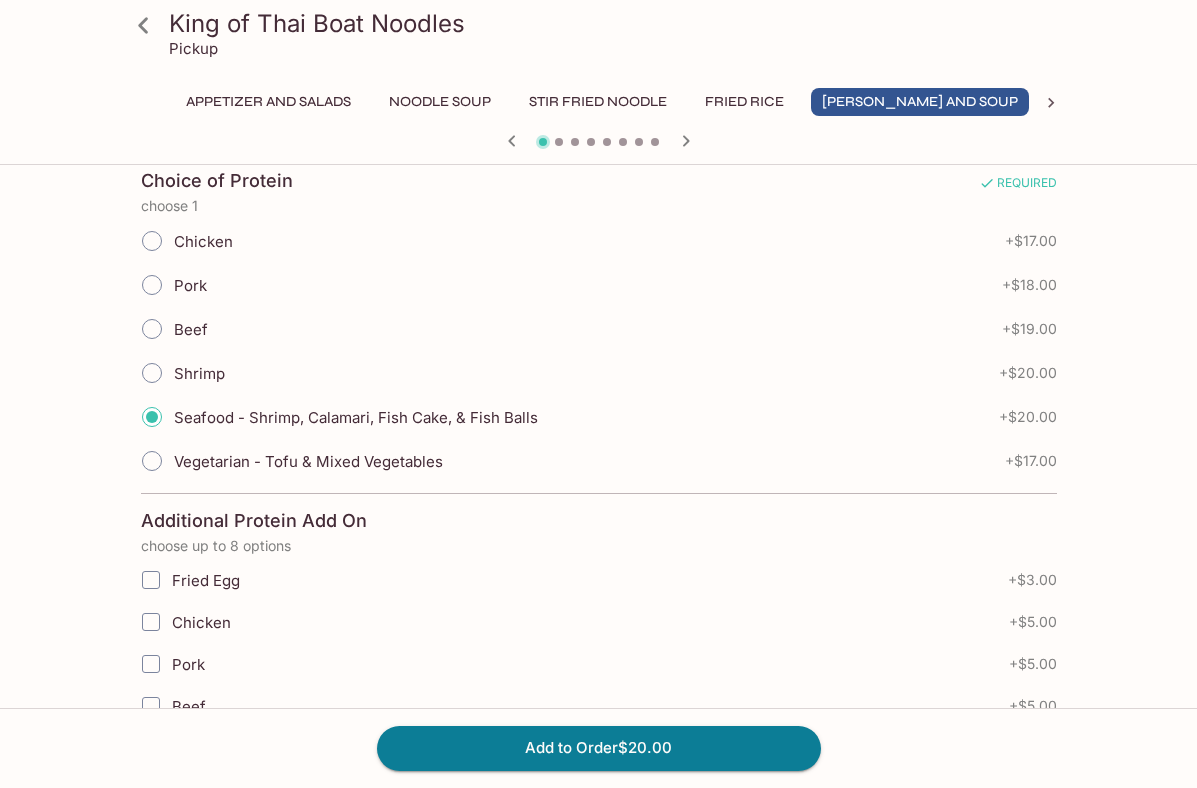 click on "Vegetarian - Tofu & Mixed Vegetables" at bounding box center (152, 461) 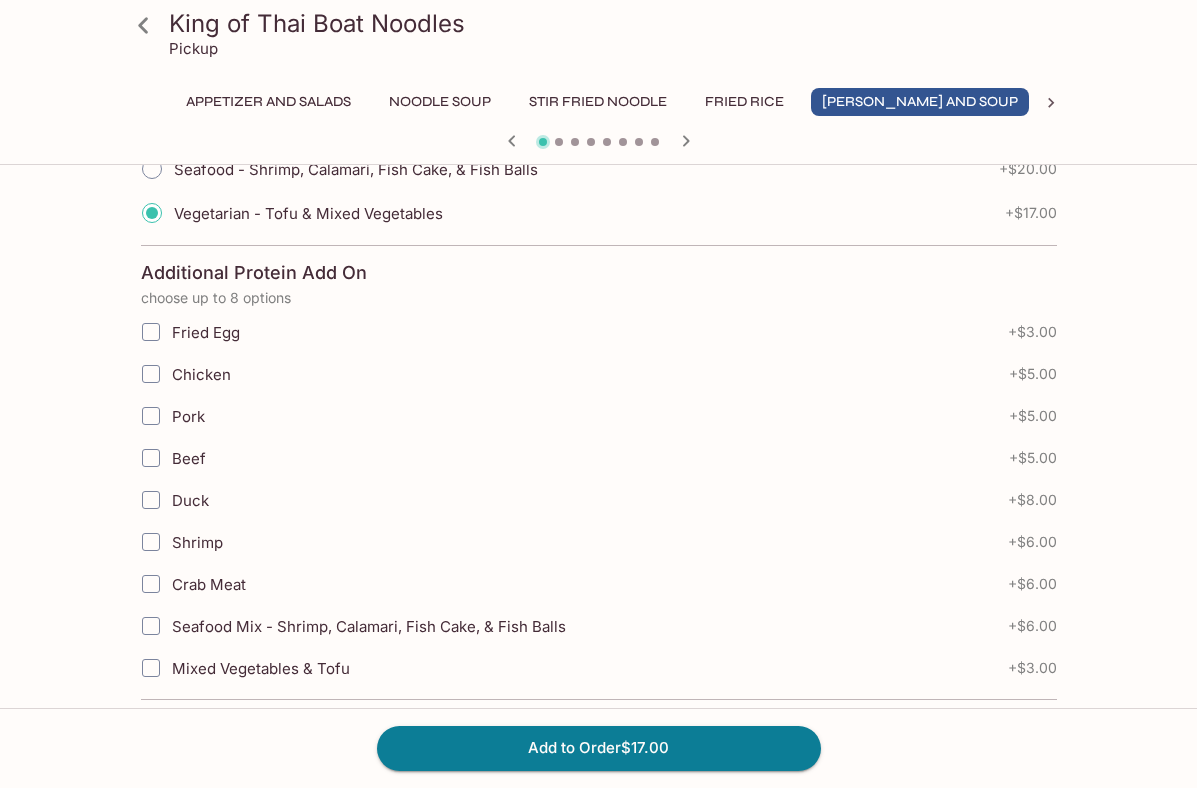 scroll, scrollTop: 725, scrollLeft: 0, axis: vertical 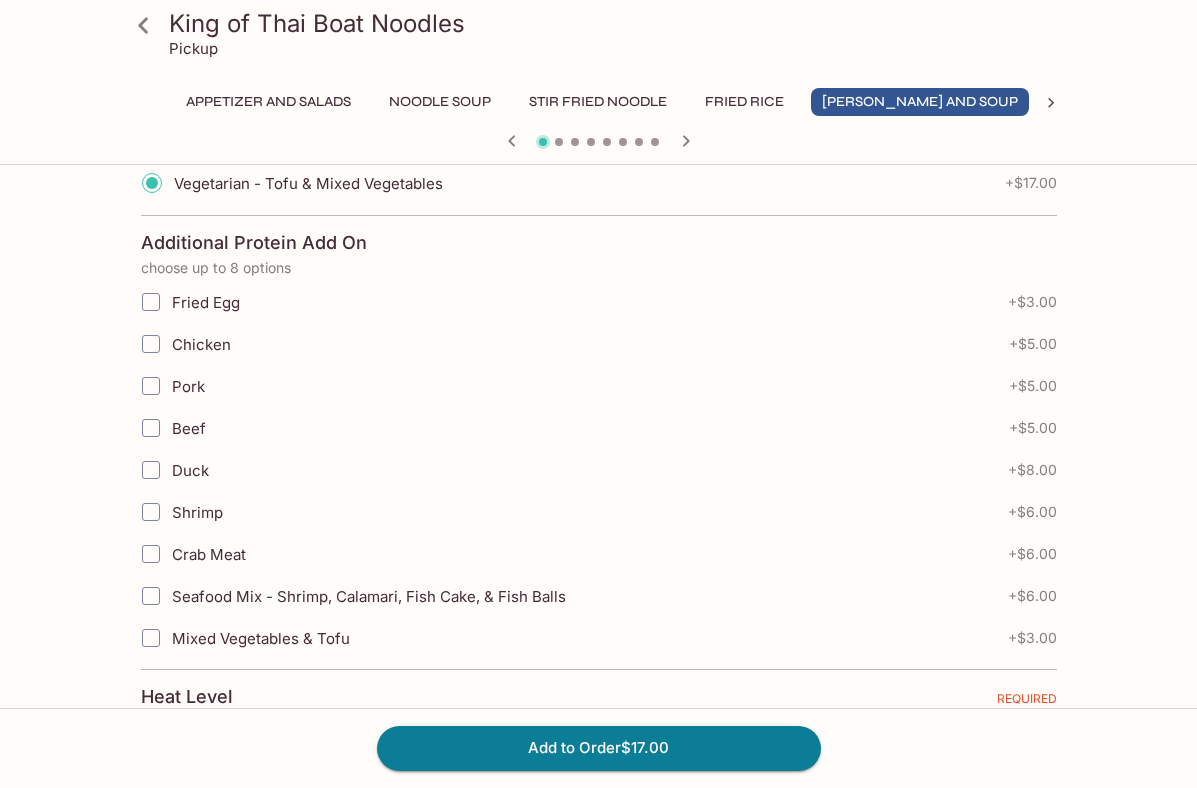 click on "Seafood Mix - Shrimp, Calamari, Fish Cake, & Fish Balls" at bounding box center [369, 596] 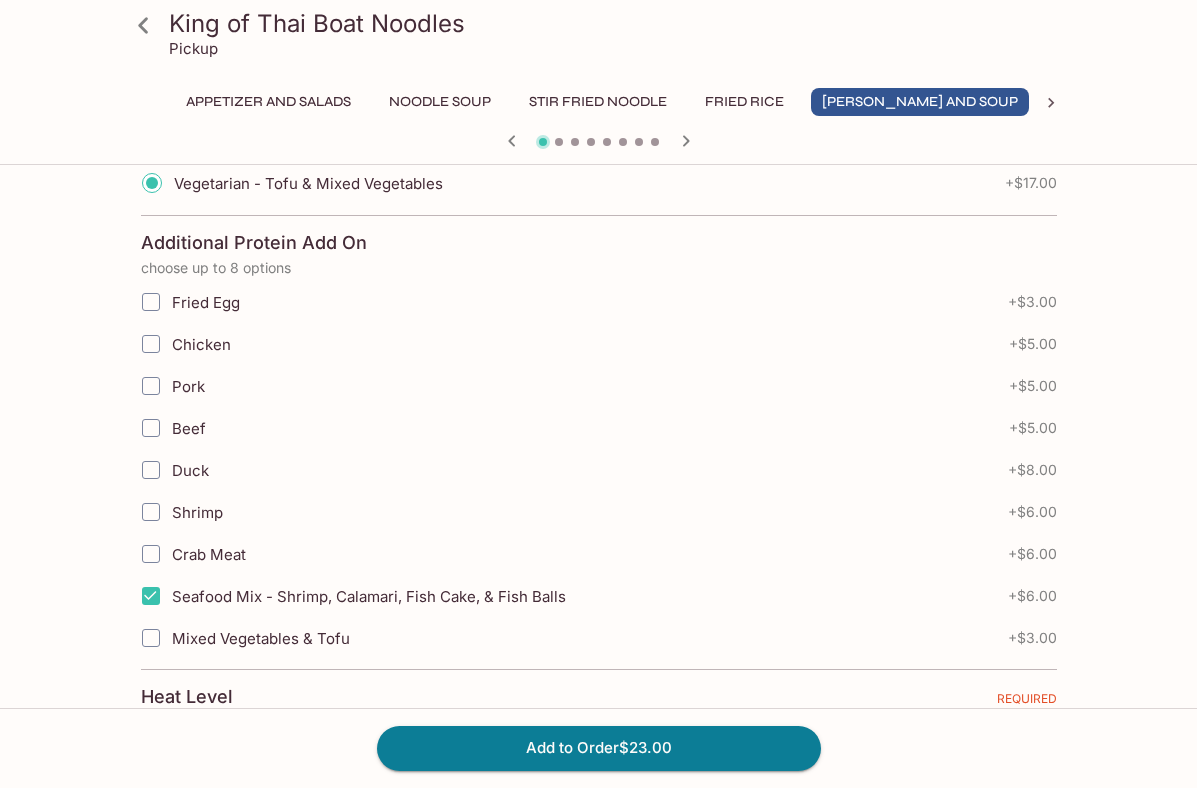 click on "Seafood Mix - Shrimp, Calamari, Fish Cake, & Fish Balls" at bounding box center [369, 596] 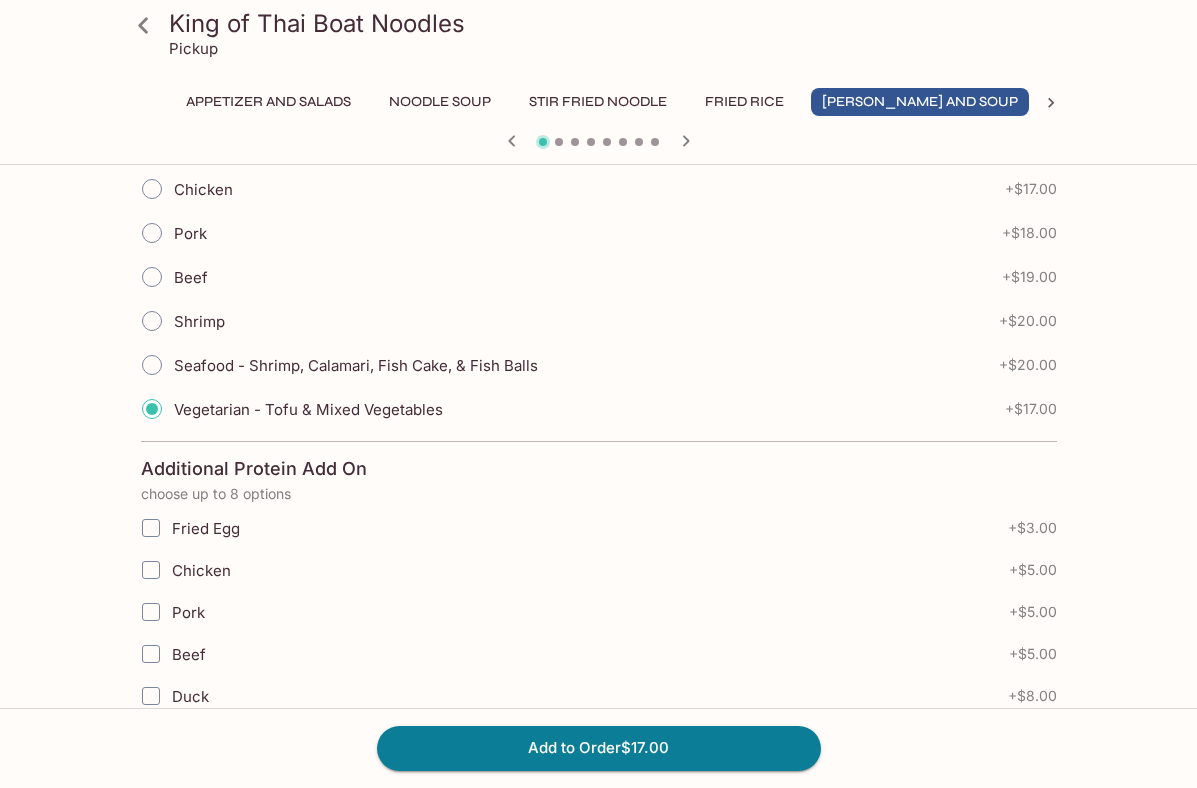 scroll, scrollTop: 519, scrollLeft: 0, axis: vertical 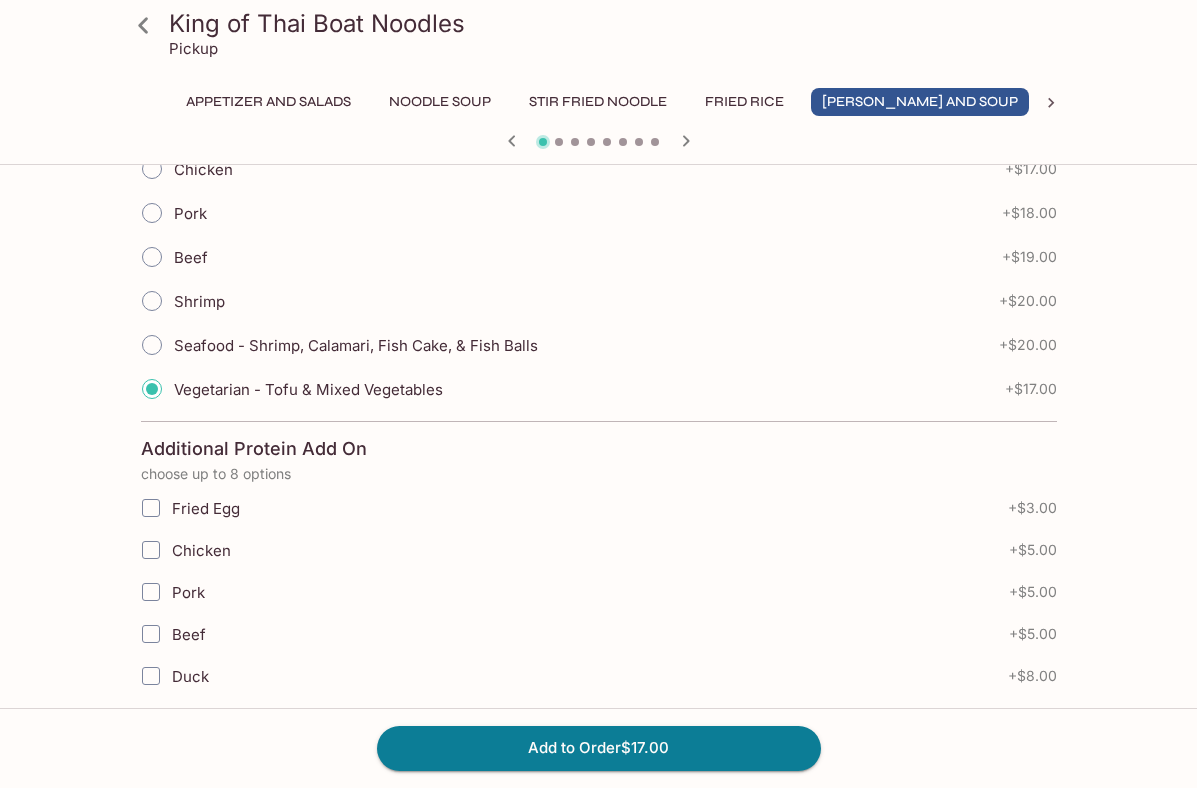 click on "Chicken" at bounding box center (201, 550) 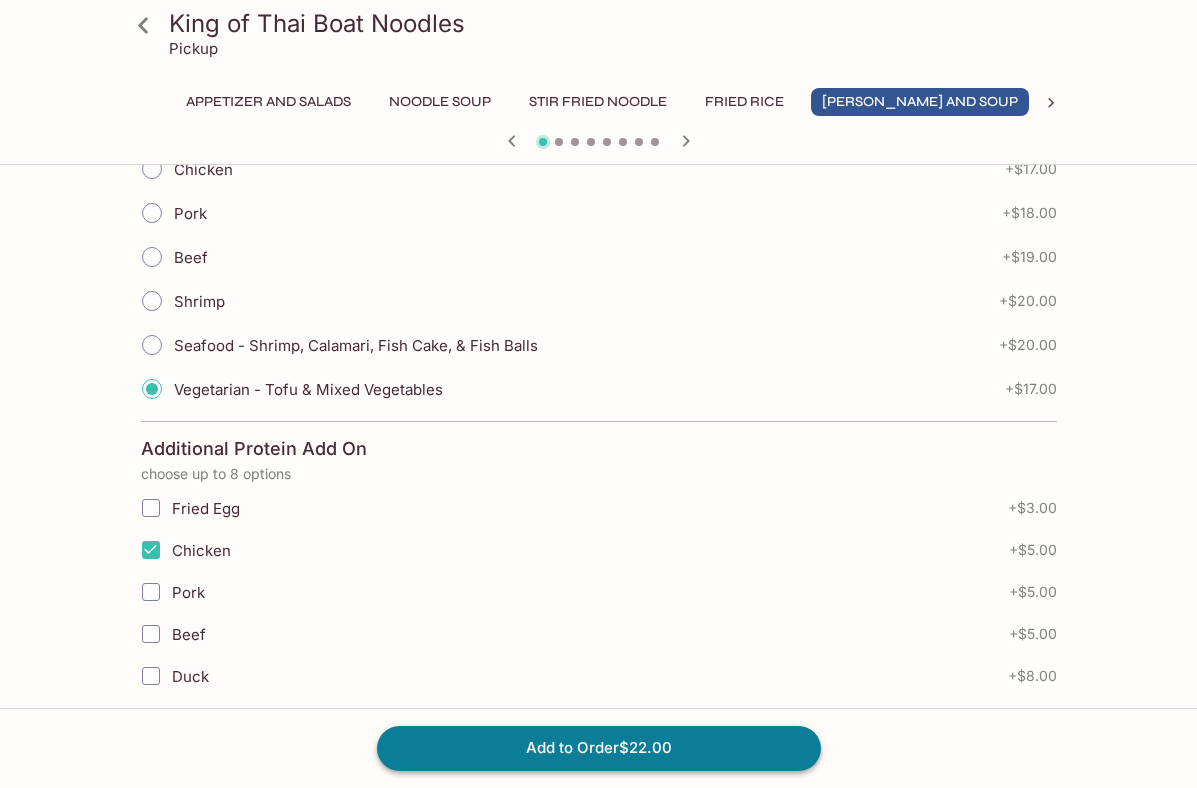 click on "Add to Order  $22.00" at bounding box center [599, 748] 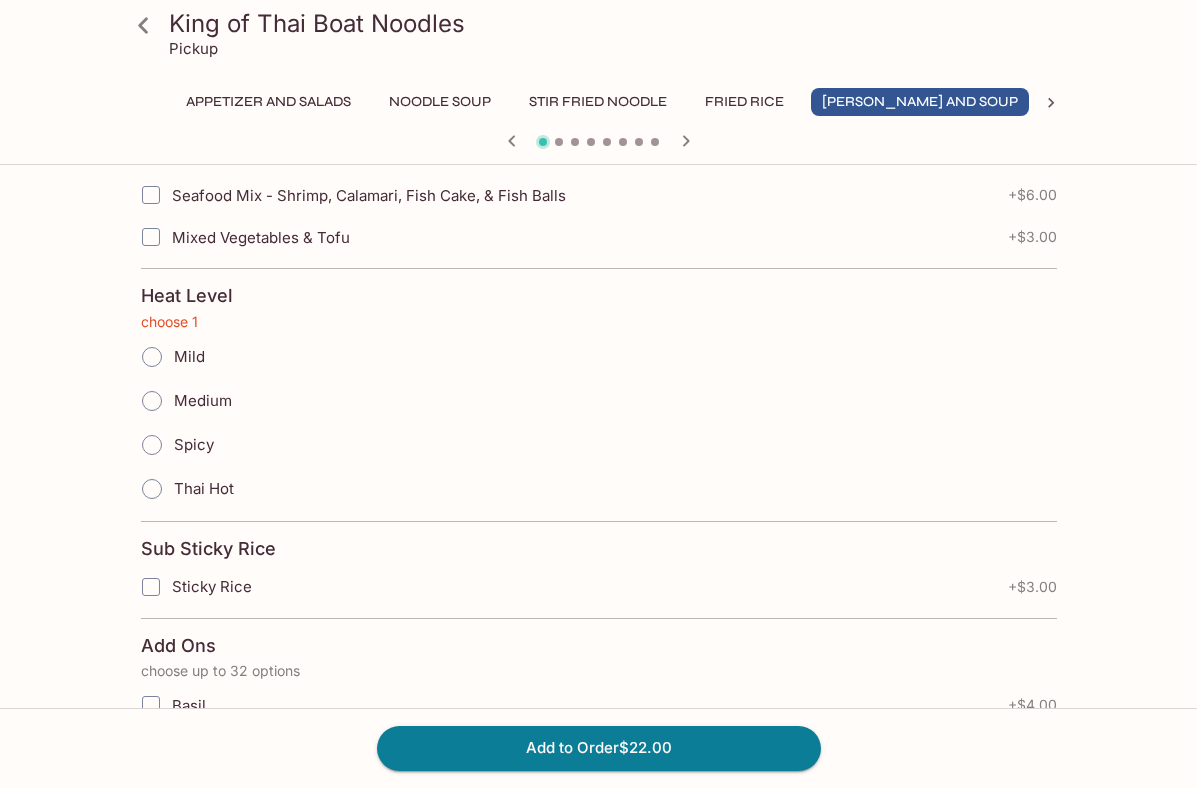 scroll, scrollTop: 1127, scrollLeft: 0, axis: vertical 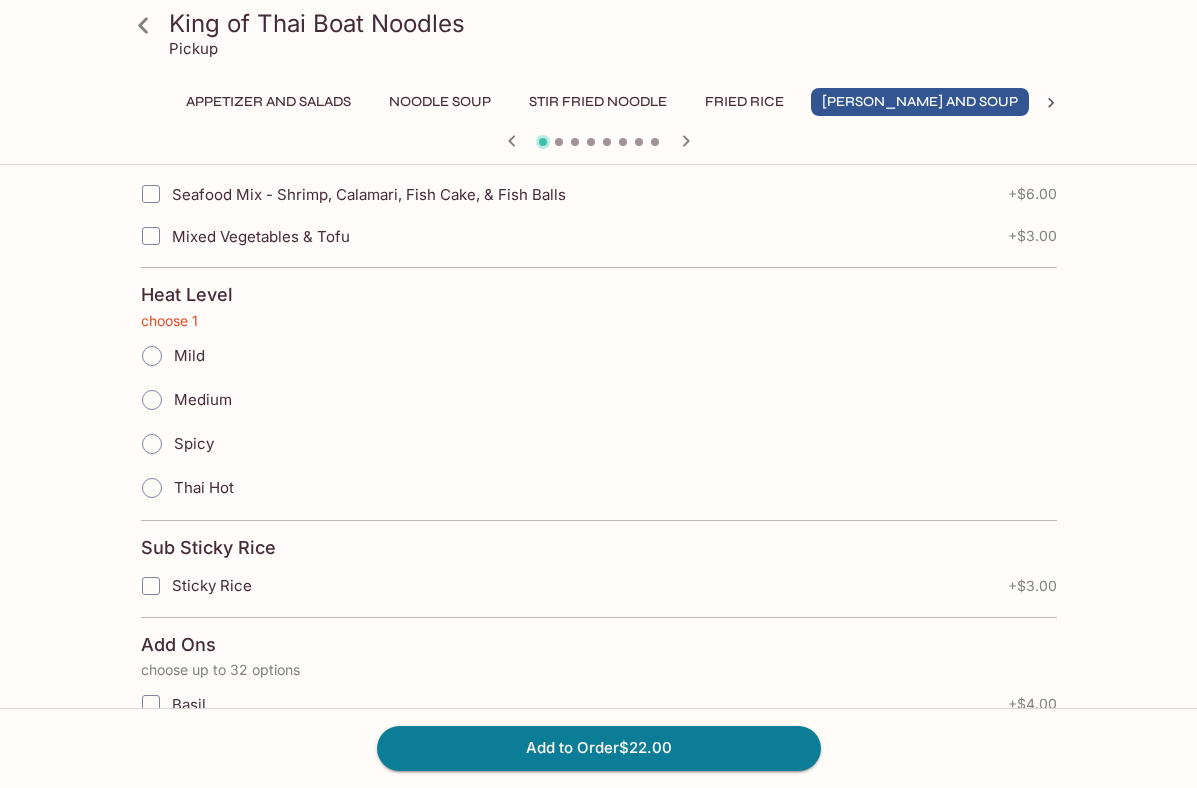 click on "Medium" at bounding box center [203, 399] 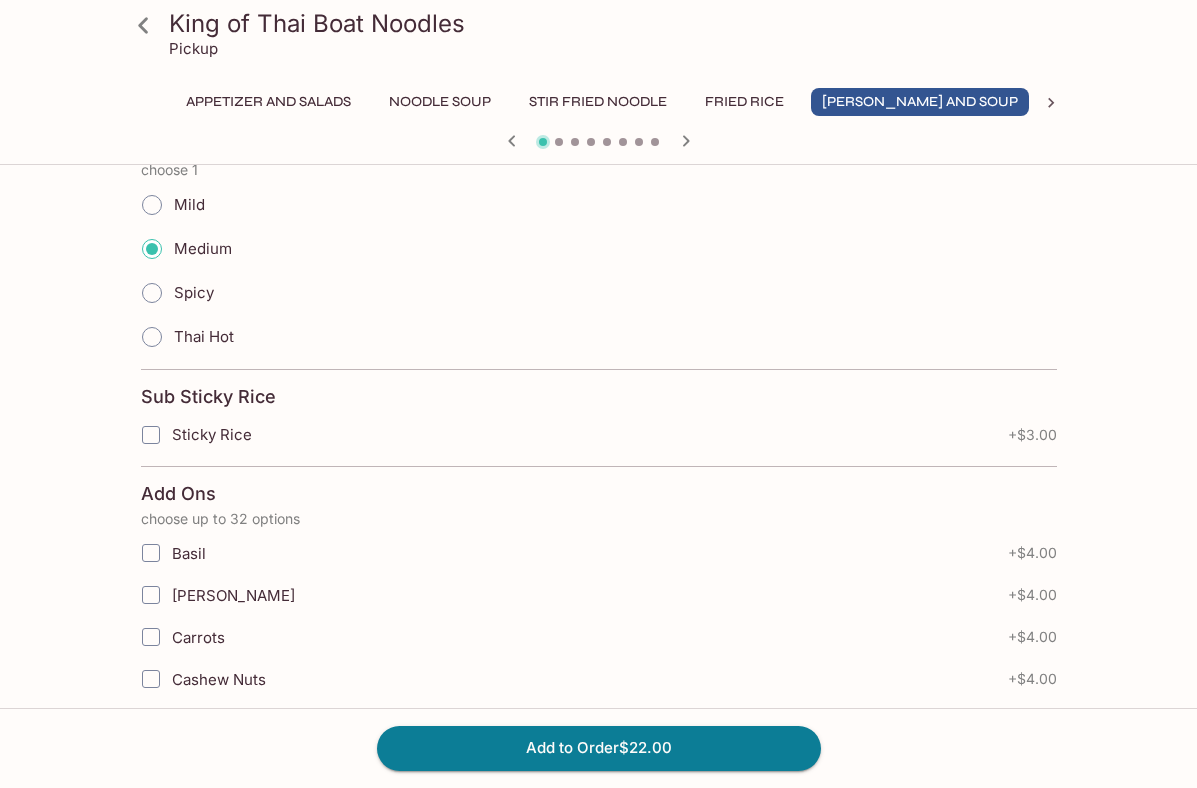 scroll, scrollTop: 2347, scrollLeft: 0, axis: vertical 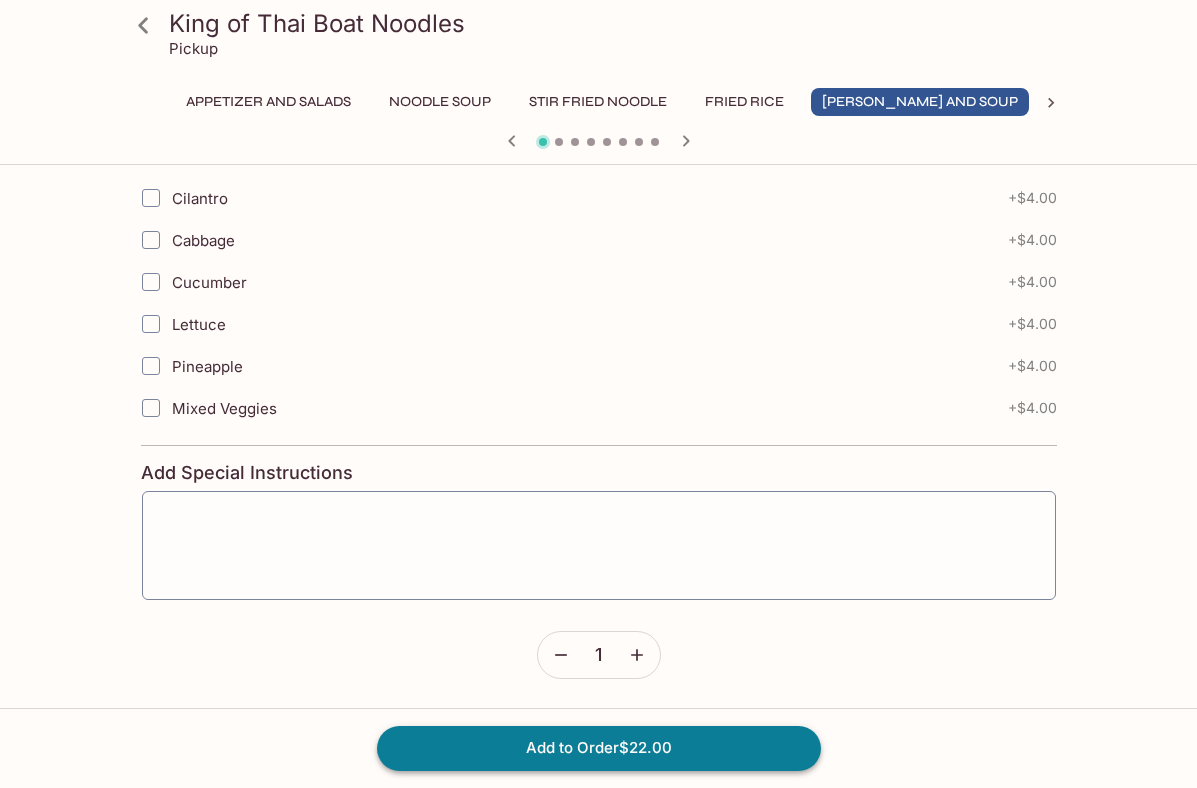 click on "Add to Order  $22.00" at bounding box center [599, 748] 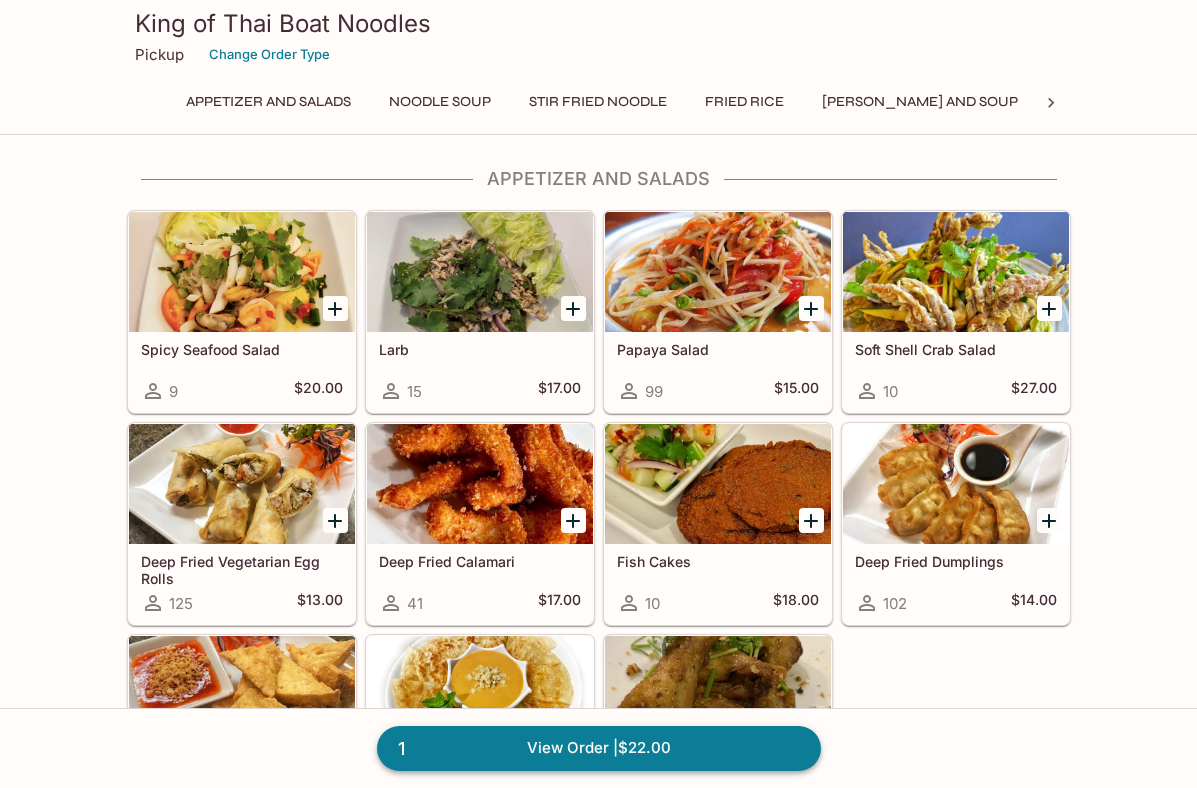 click on "1 View Order |  $22.00" at bounding box center [599, 748] 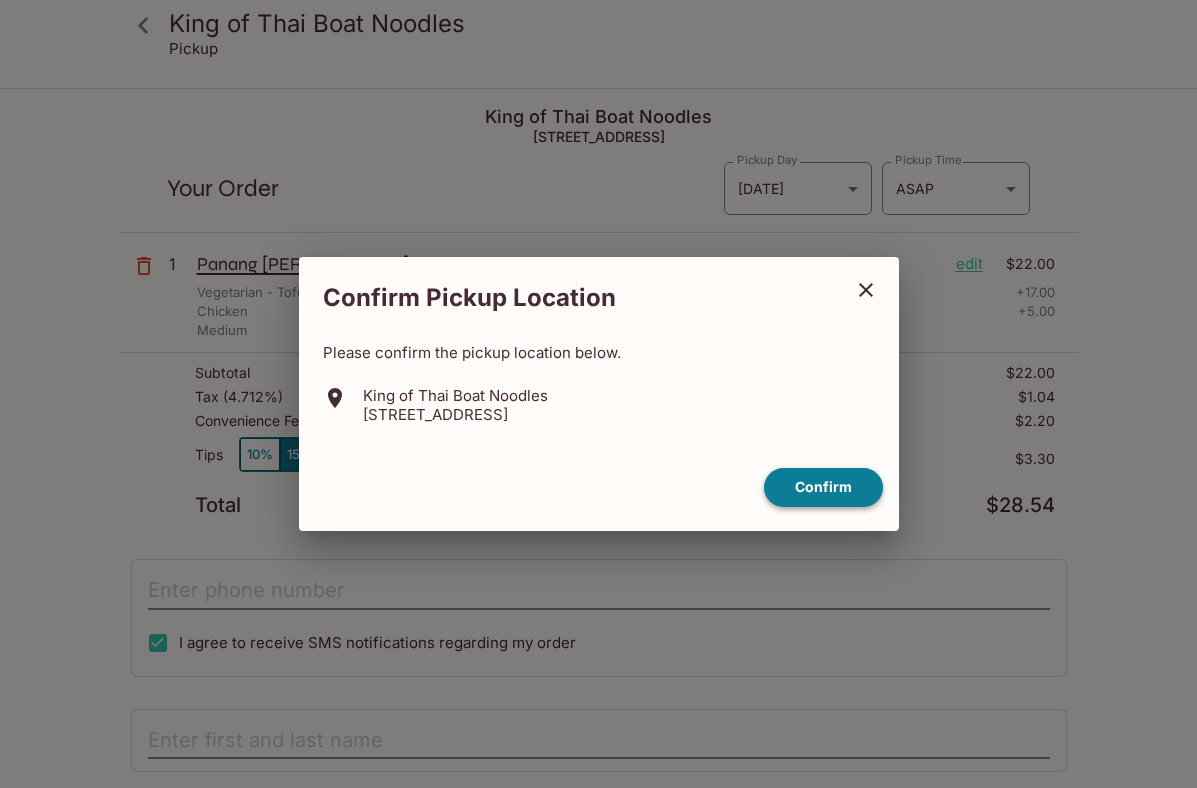 click on "Confirm" at bounding box center (823, 487) 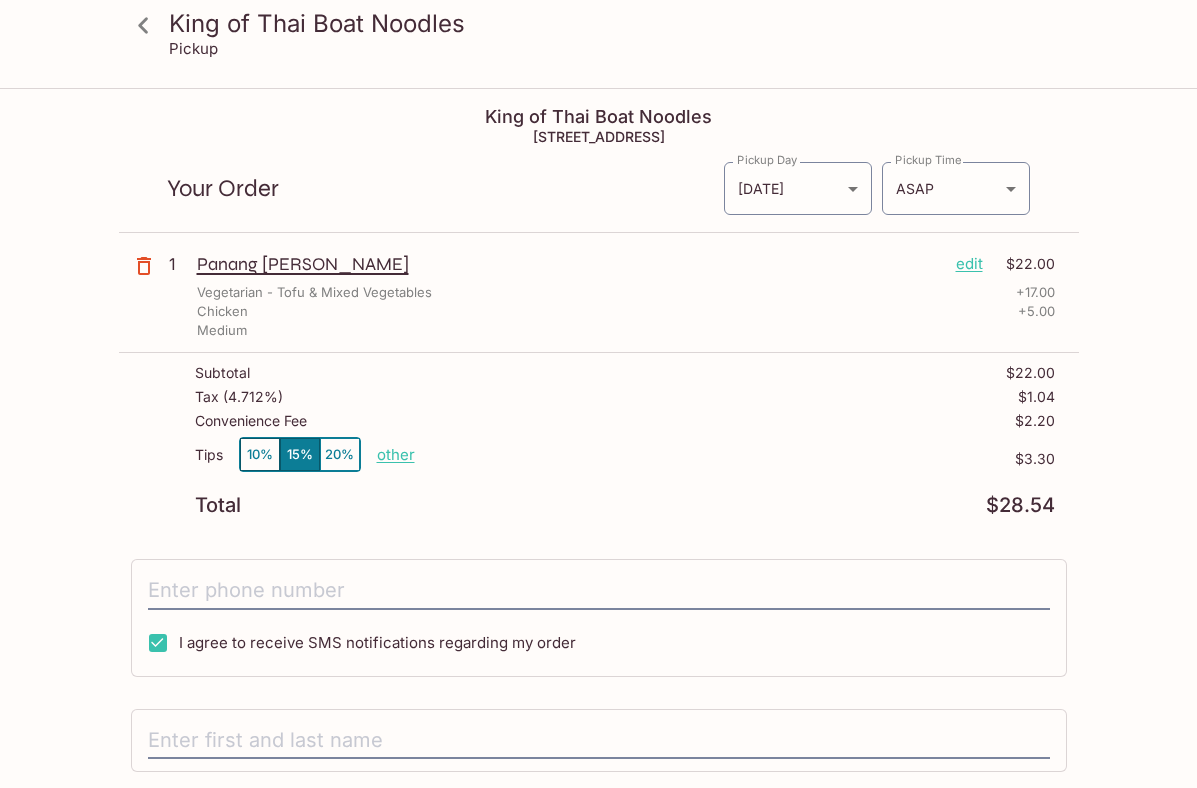click on "Panang [PERSON_NAME]" at bounding box center [568, 264] 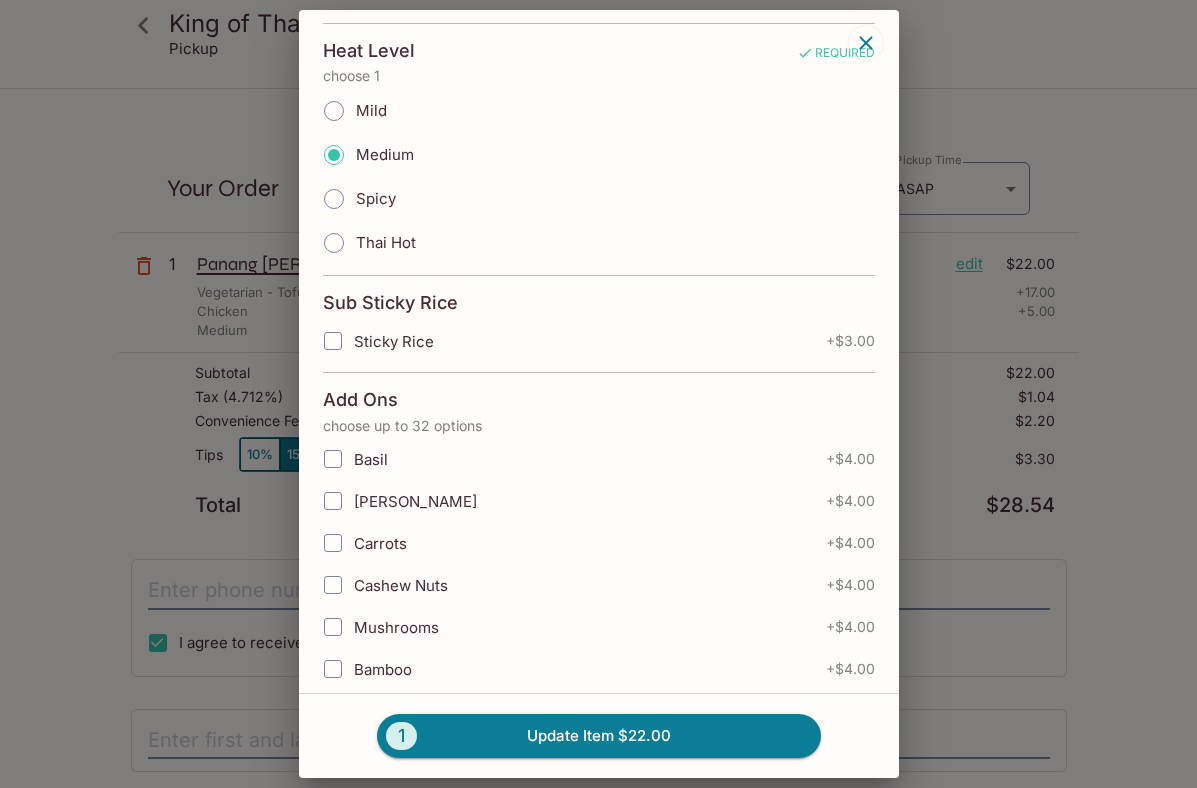 scroll, scrollTop: 926, scrollLeft: 0, axis: vertical 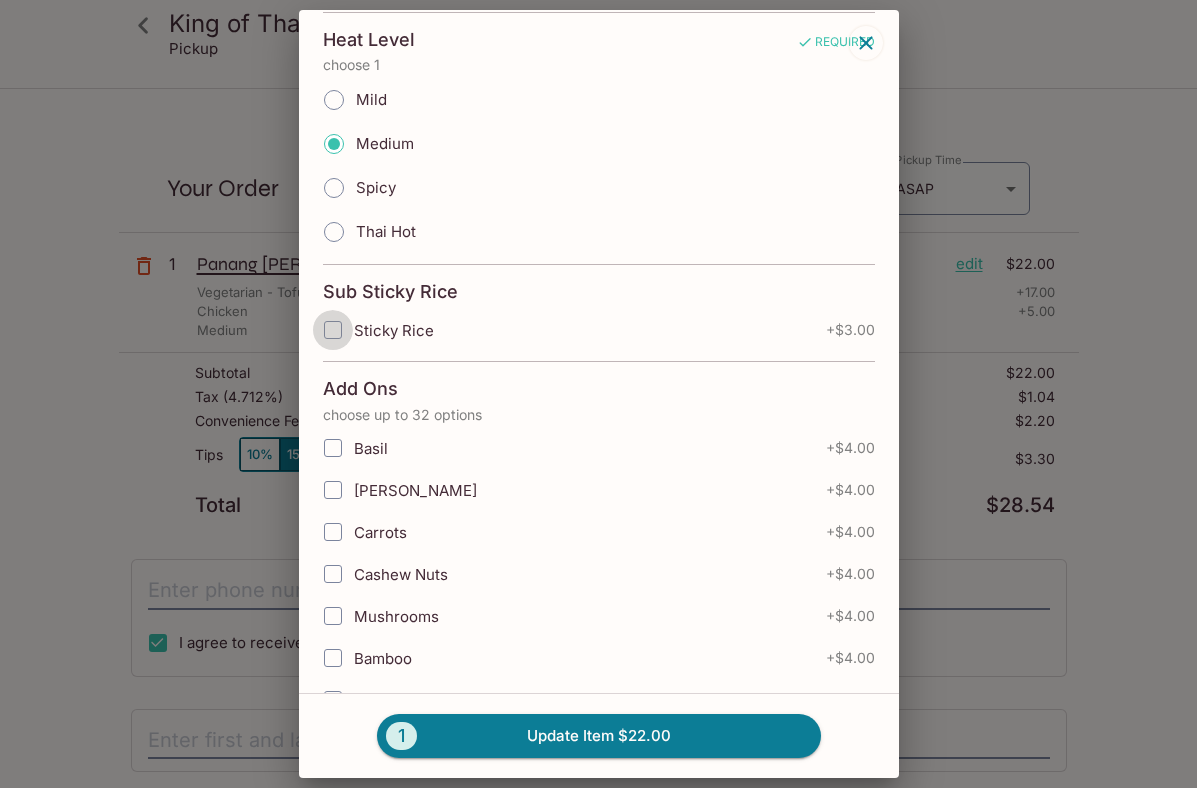 click on "Sticky Rice" at bounding box center [333, 330] 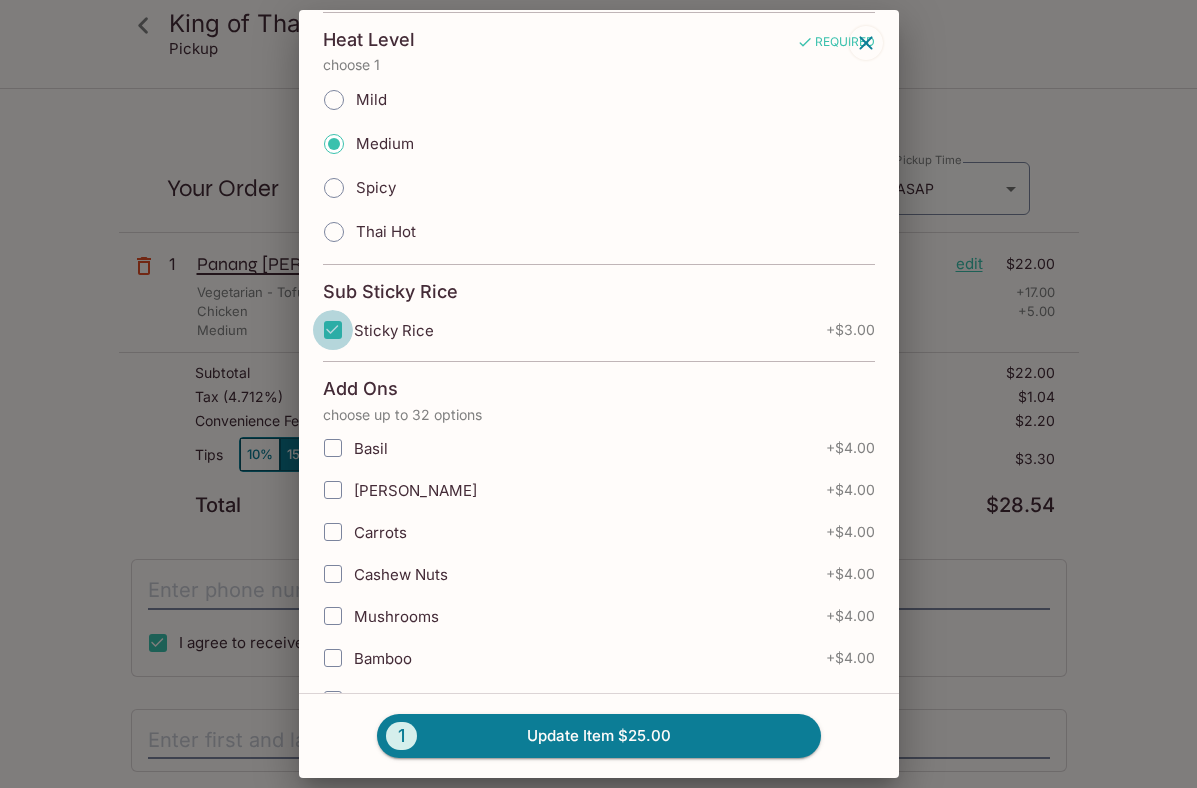 click on "Sticky Rice" at bounding box center (333, 330) 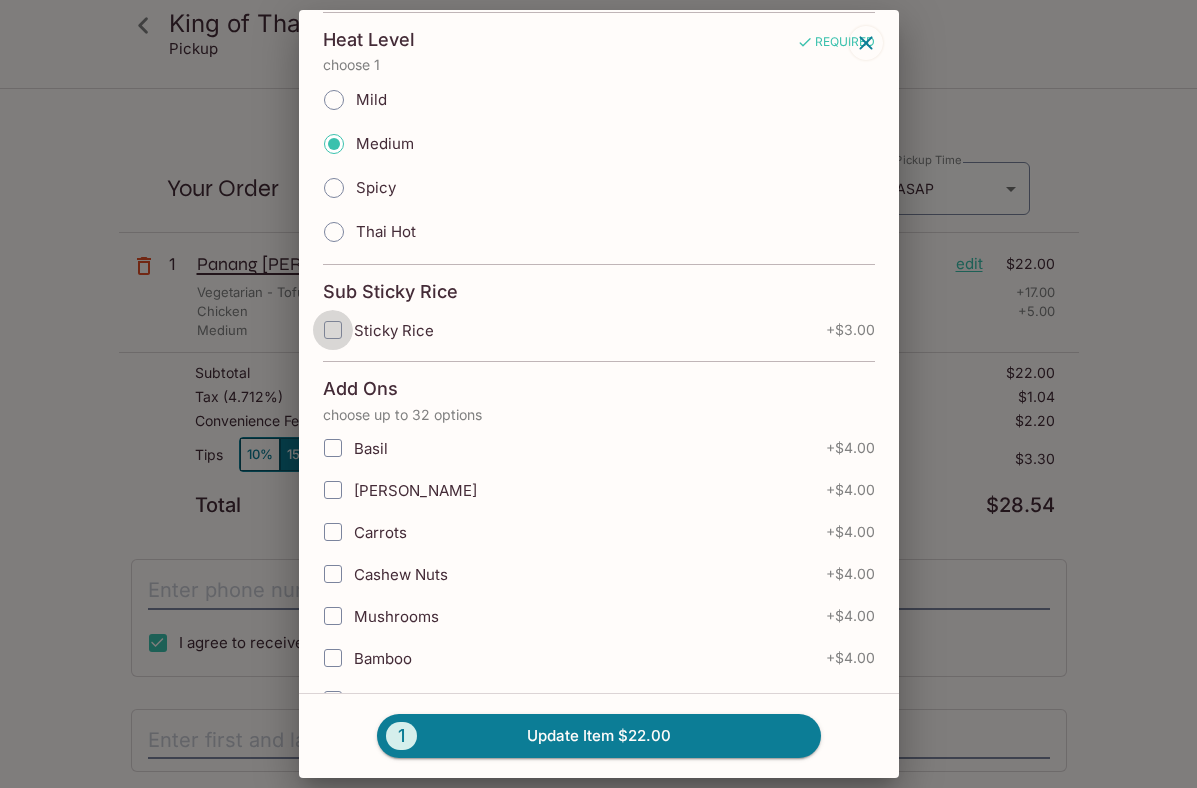 click on "Sticky Rice" at bounding box center [333, 330] 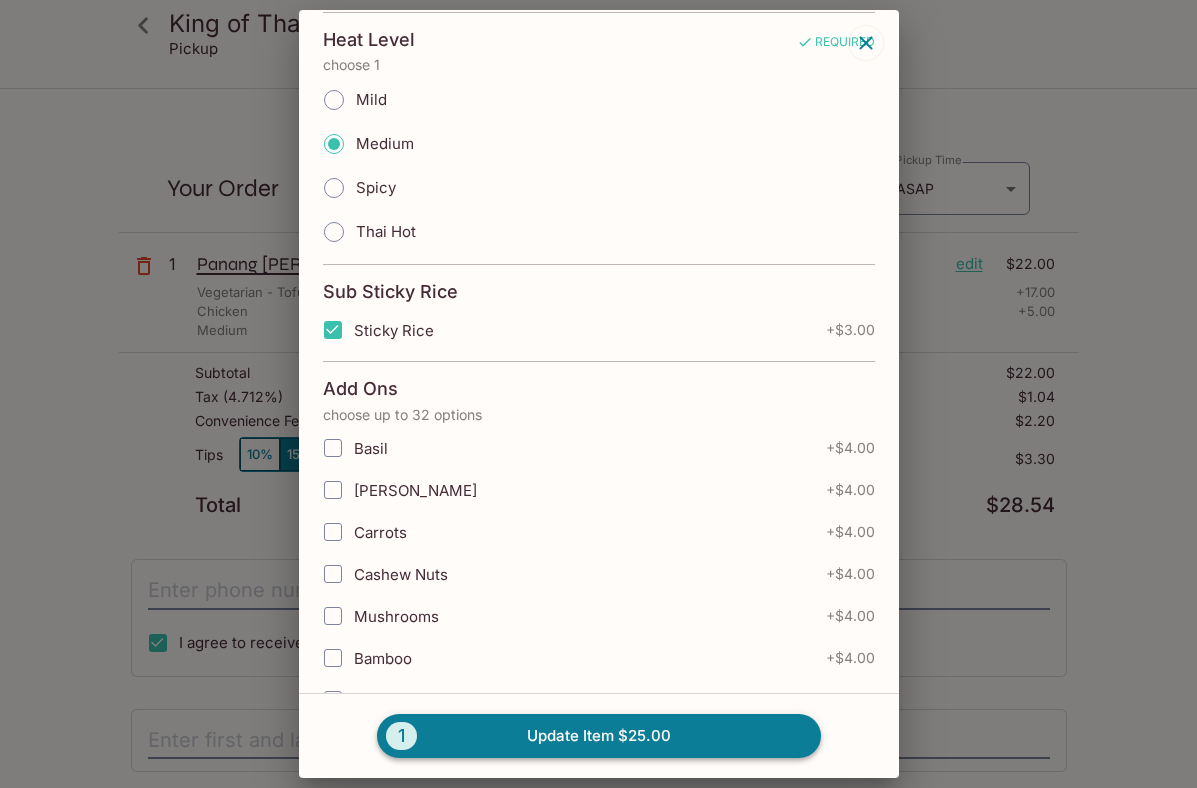 click on "1 Update Item $25.00" at bounding box center [599, 736] 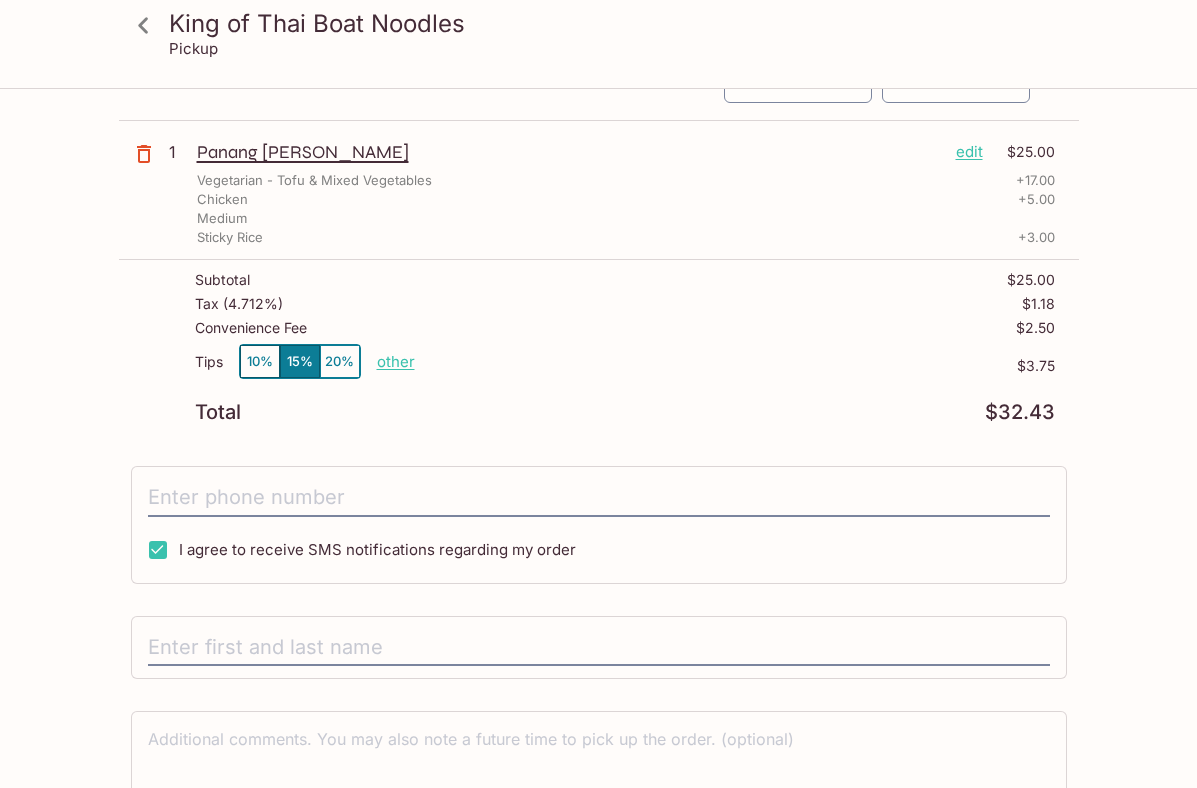 scroll, scrollTop: 221, scrollLeft: 0, axis: vertical 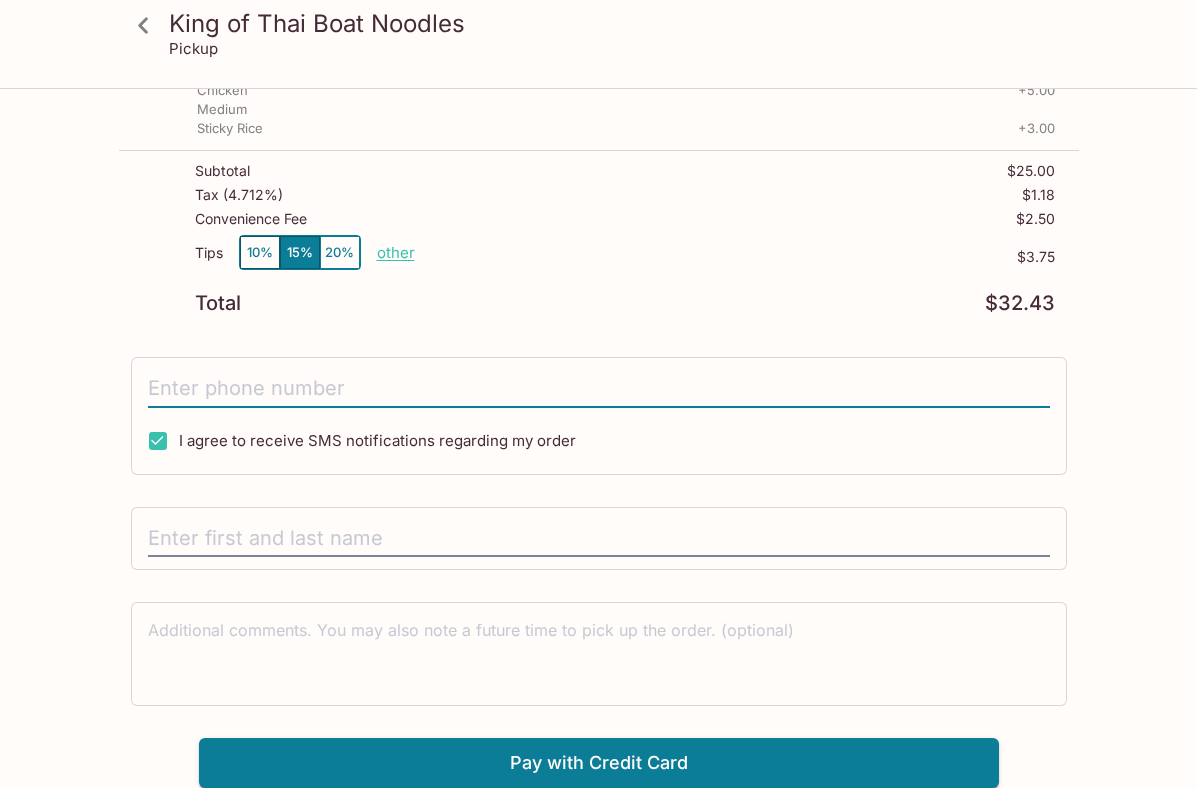 click at bounding box center (599, 389) 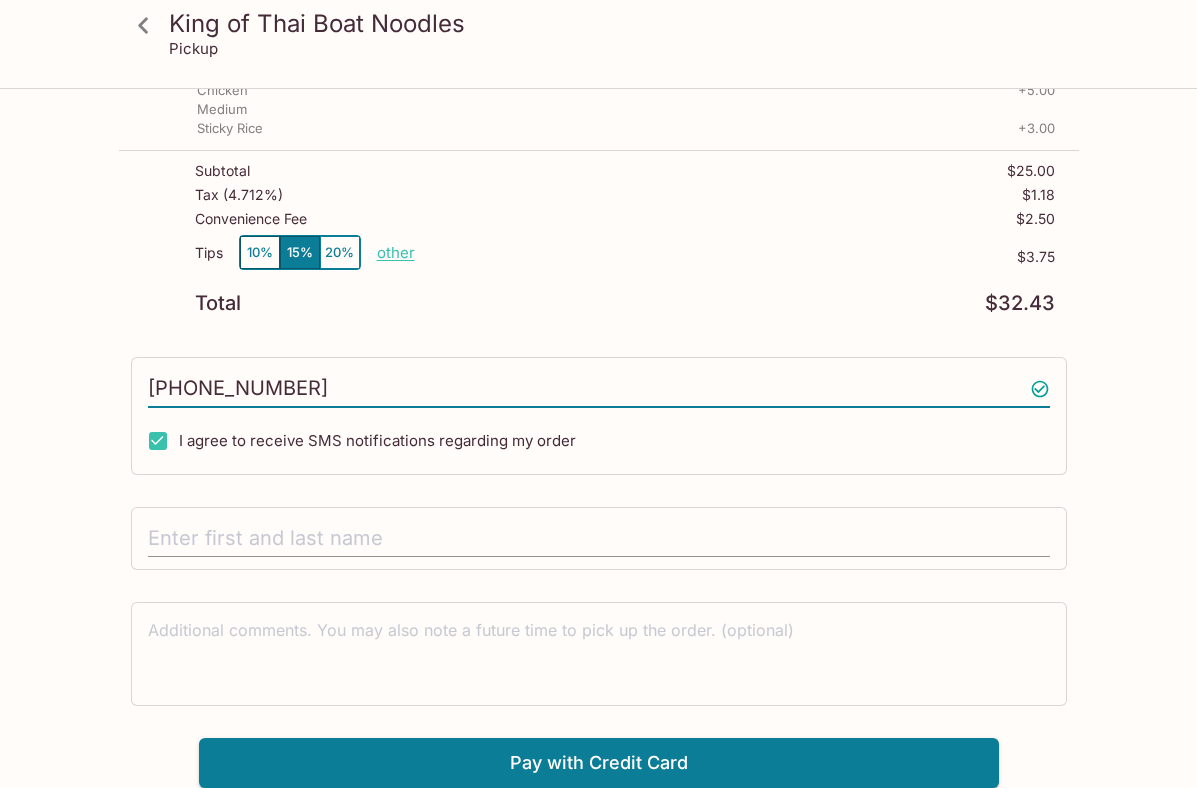 type on "[PHONE_NUMBER]" 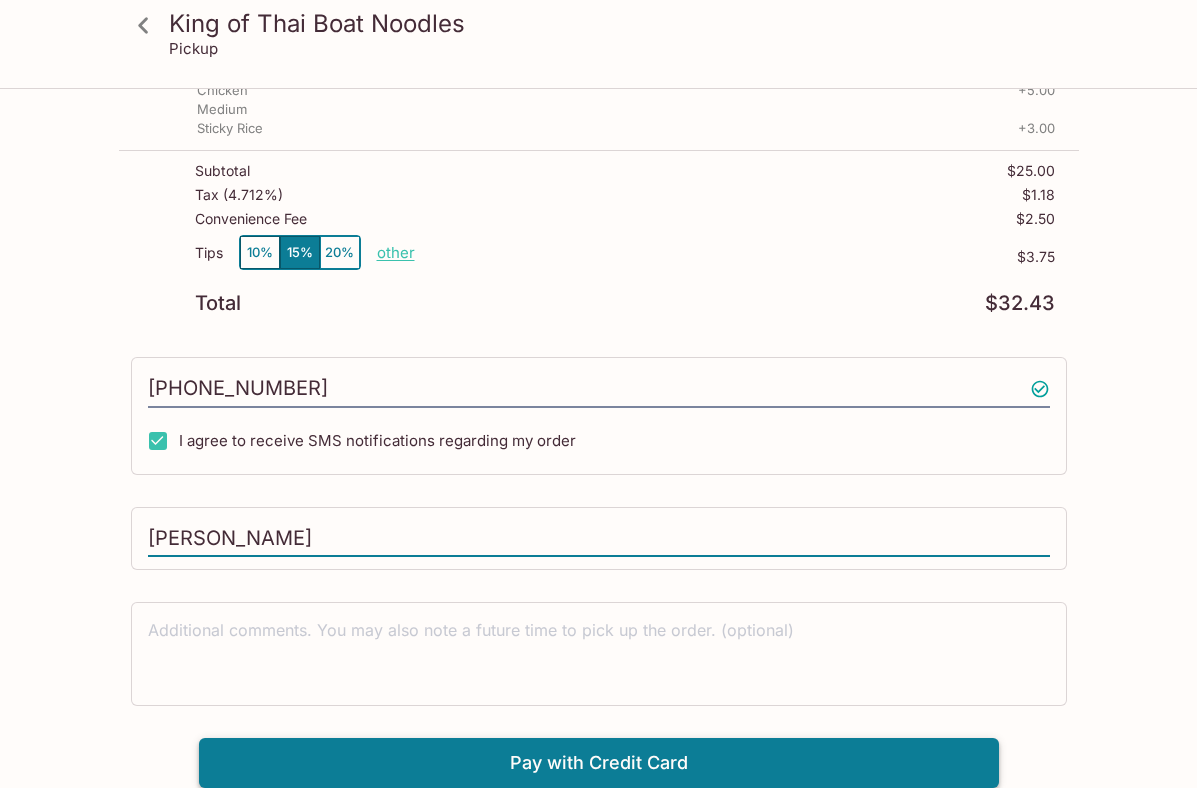 type on "[PERSON_NAME]" 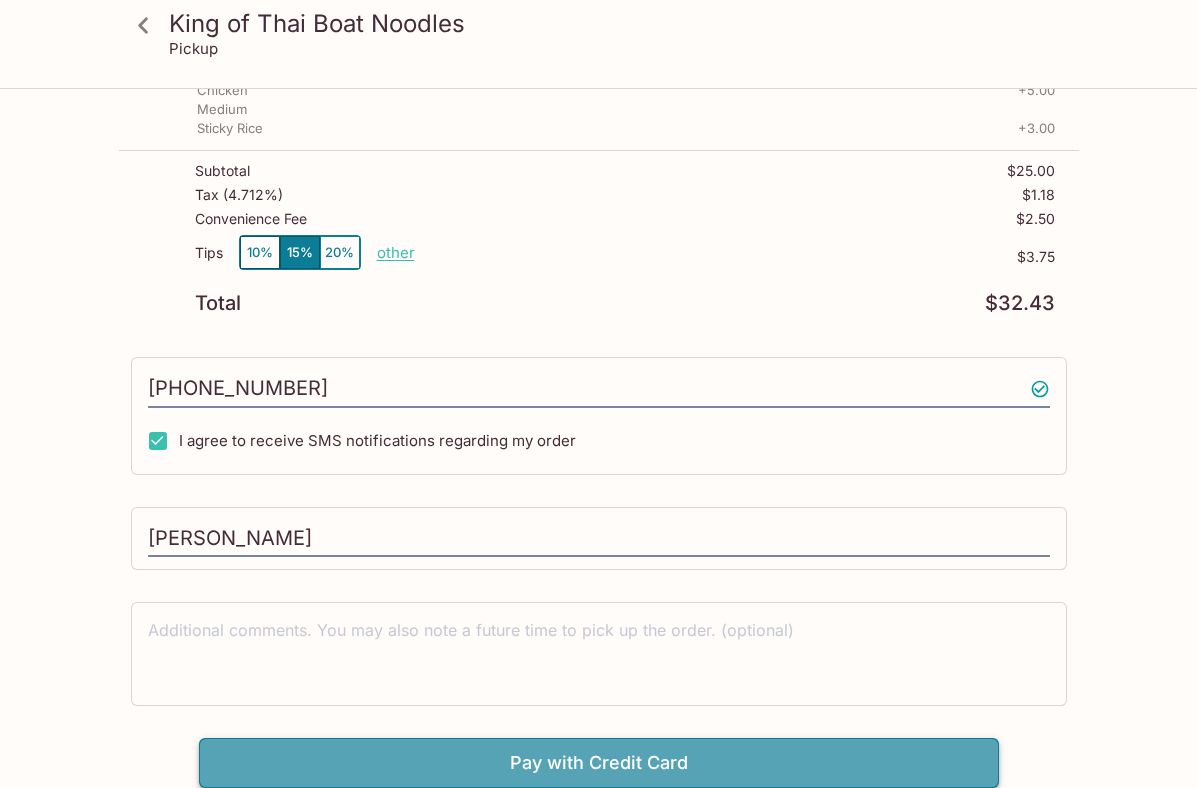 click on "Pay with Credit Card" at bounding box center (599, 763) 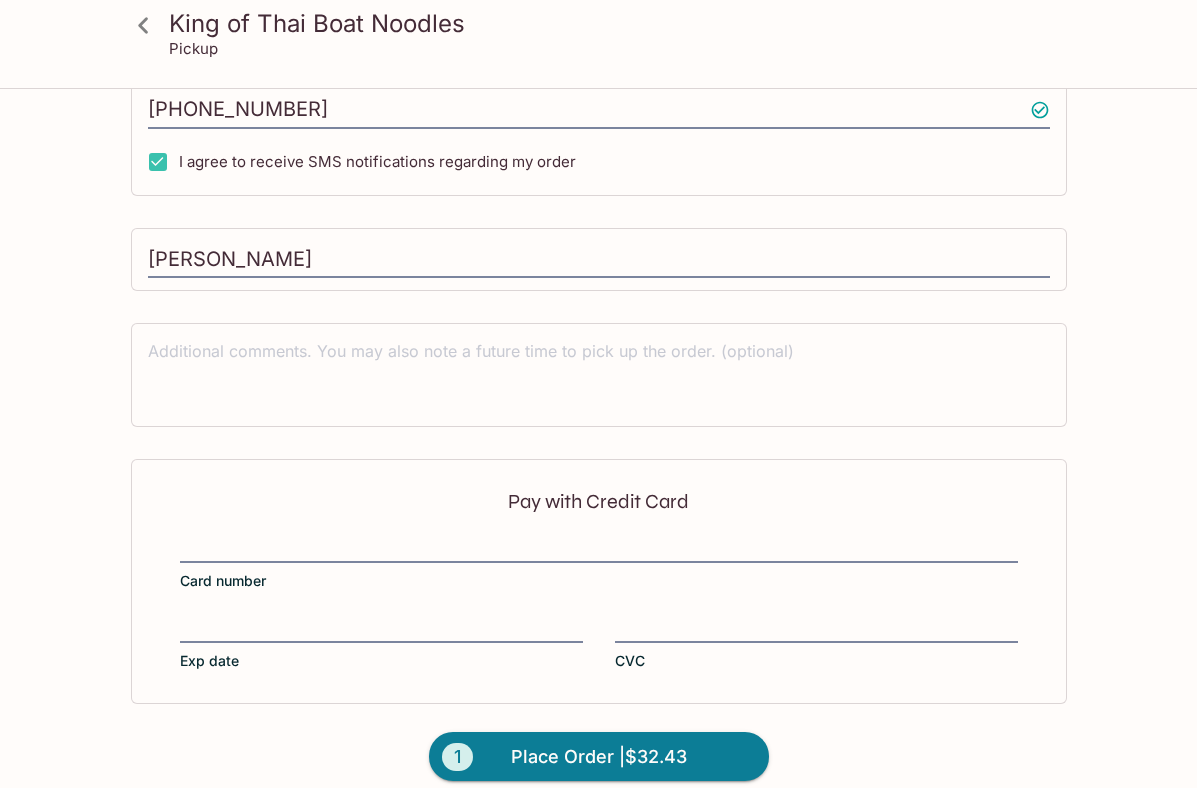 scroll, scrollTop: 521, scrollLeft: 0, axis: vertical 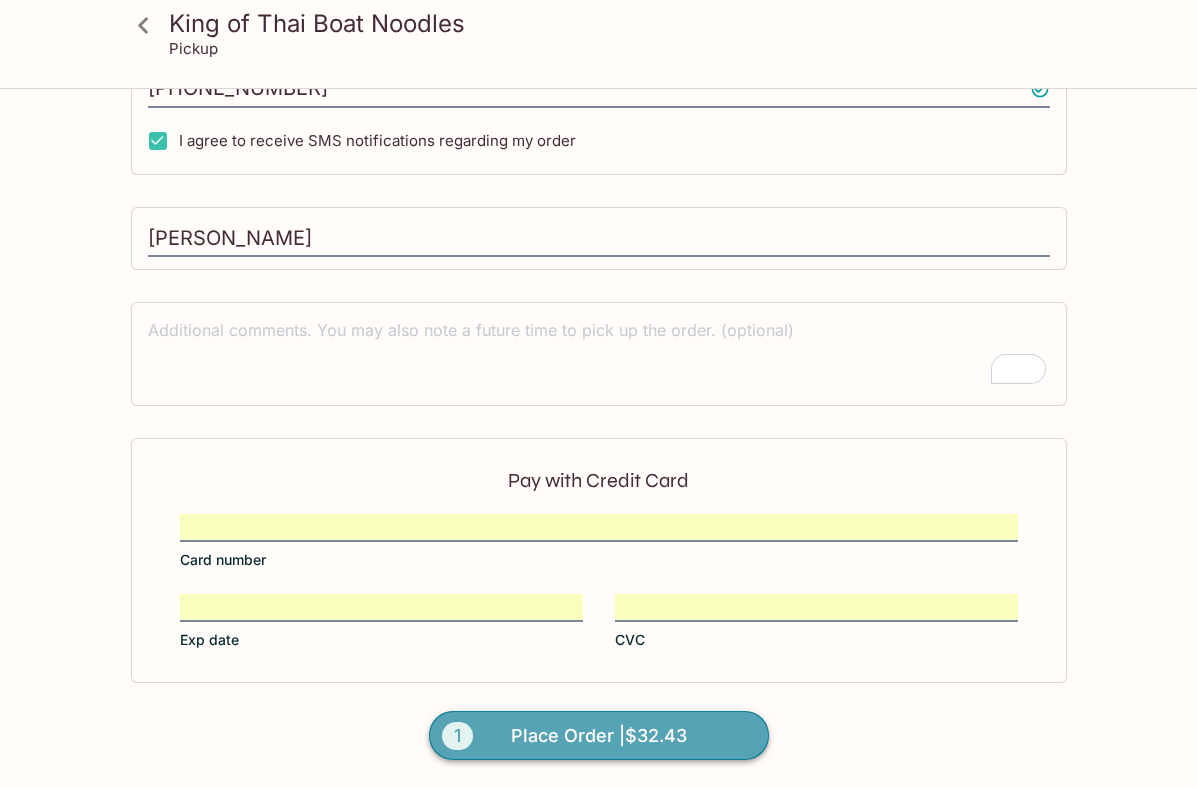 click on "Place Order |  $32.43" at bounding box center (599, 736) 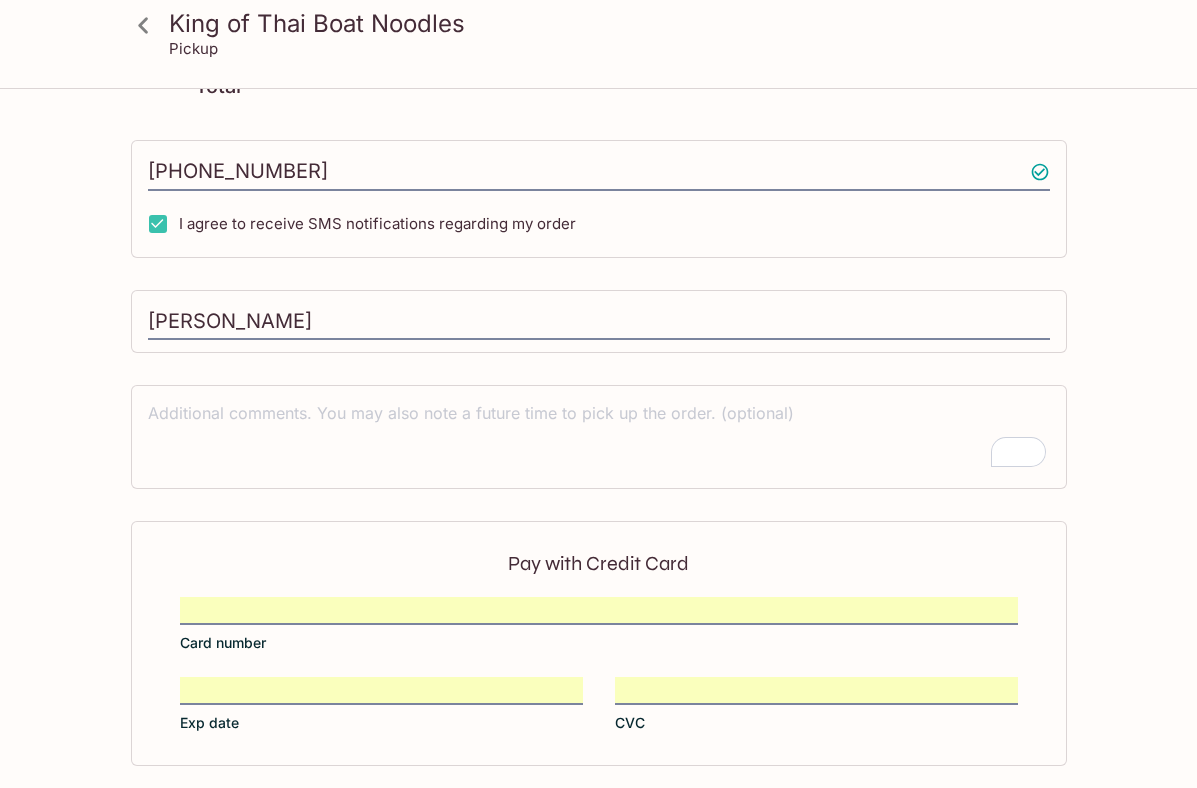 scroll, scrollTop: 315, scrollLeft: 0, axis: vertical 